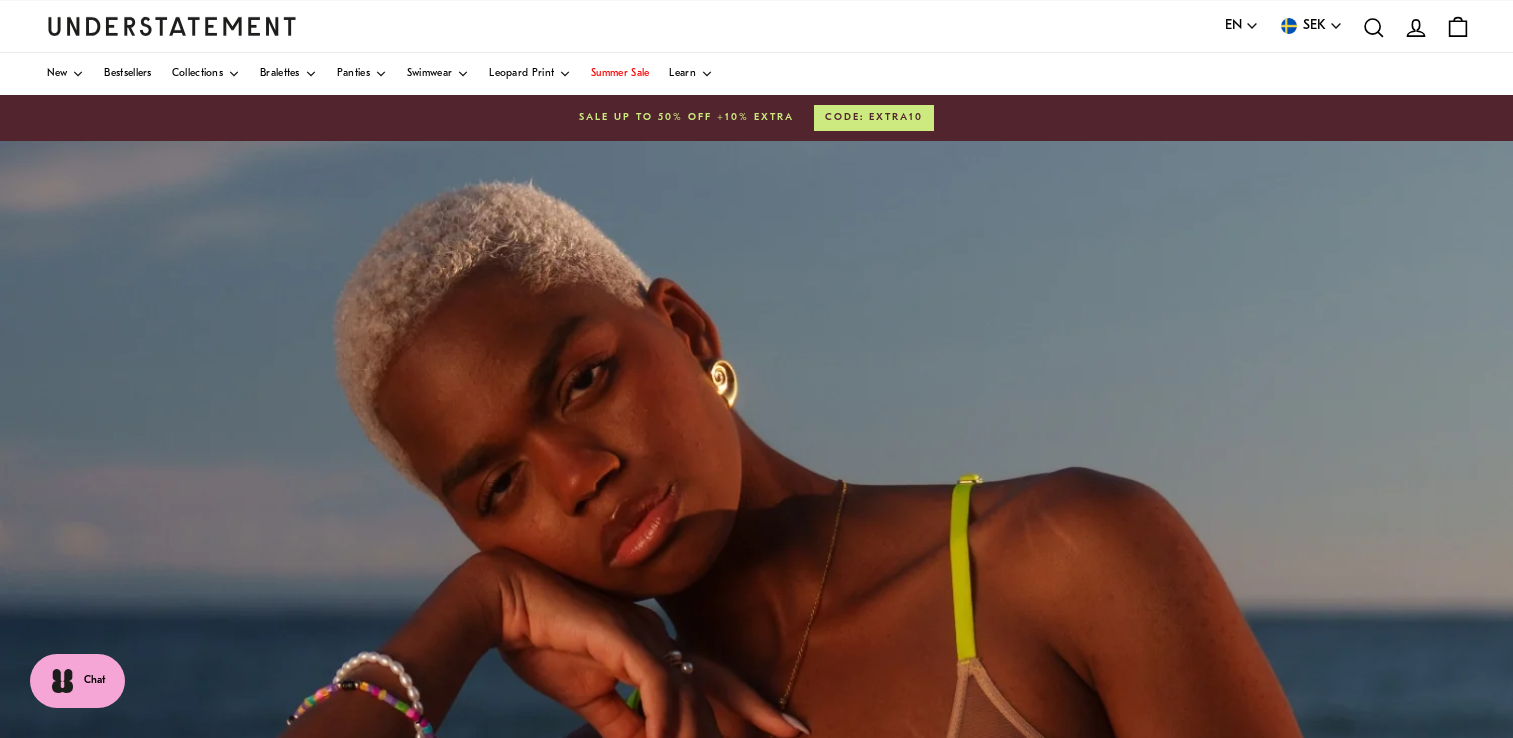 scroll, scrollTop: 0, scrollLeft: 0, axis: both 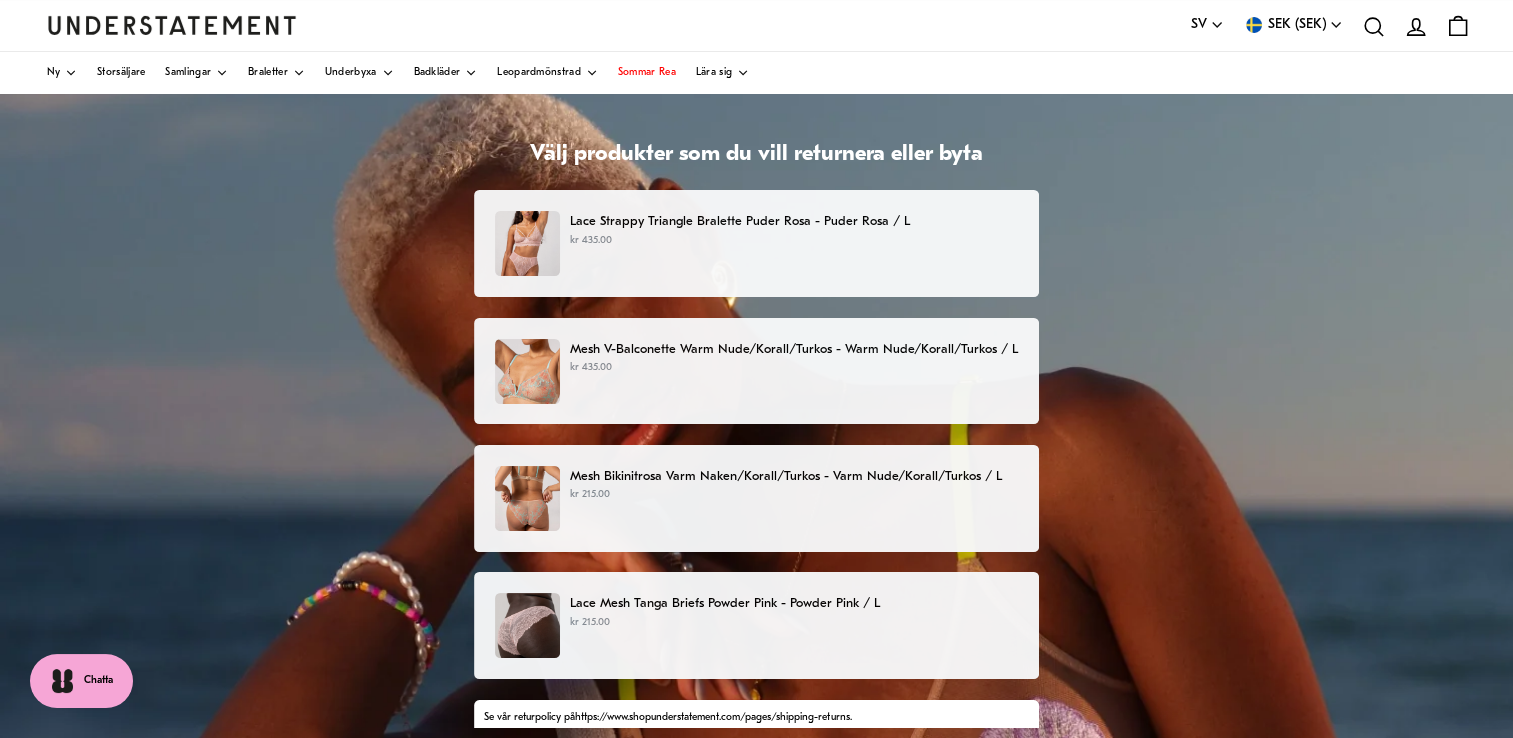 click at bounding box center [527, 243] 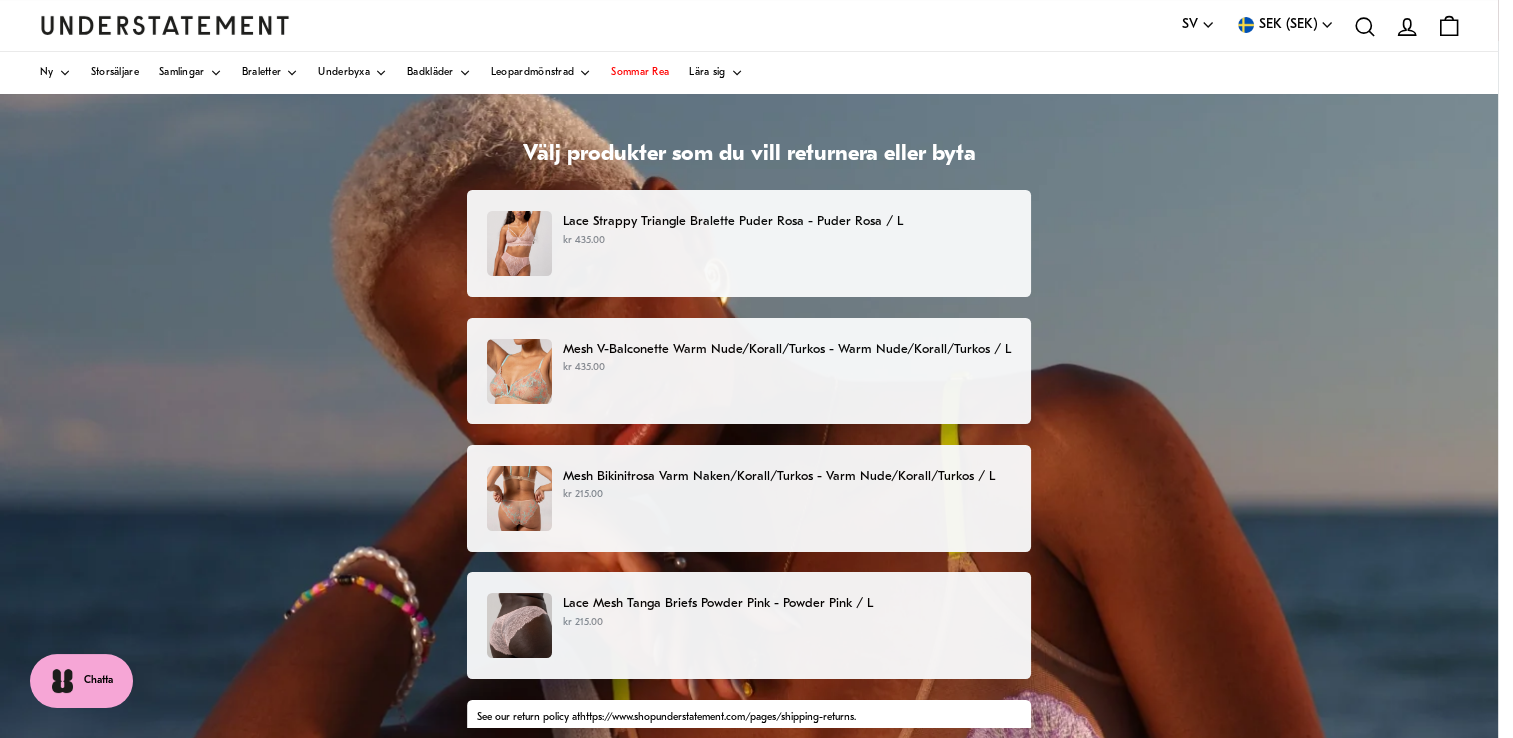 scroll, scrollTop: 0, scrollLeft: 0, axis: both 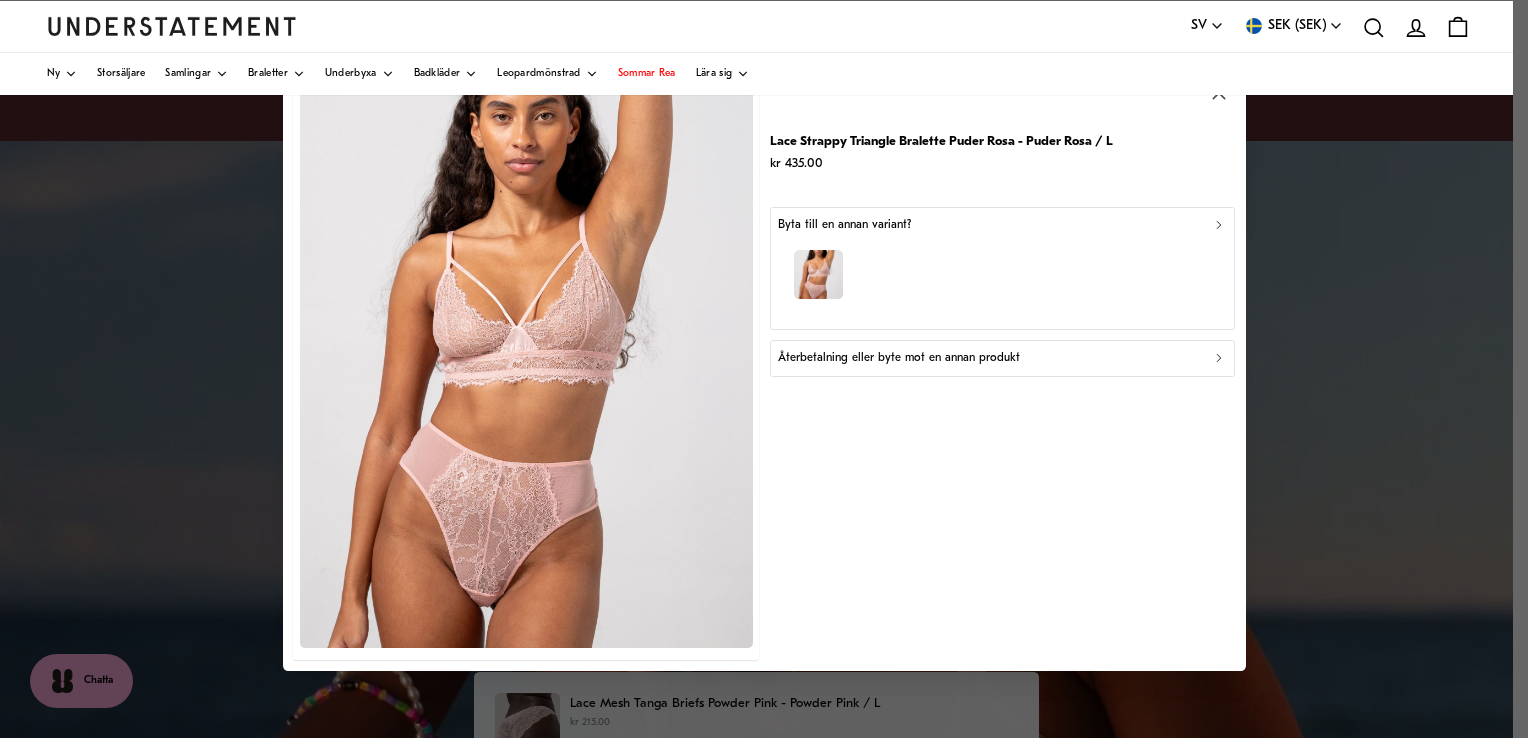 click 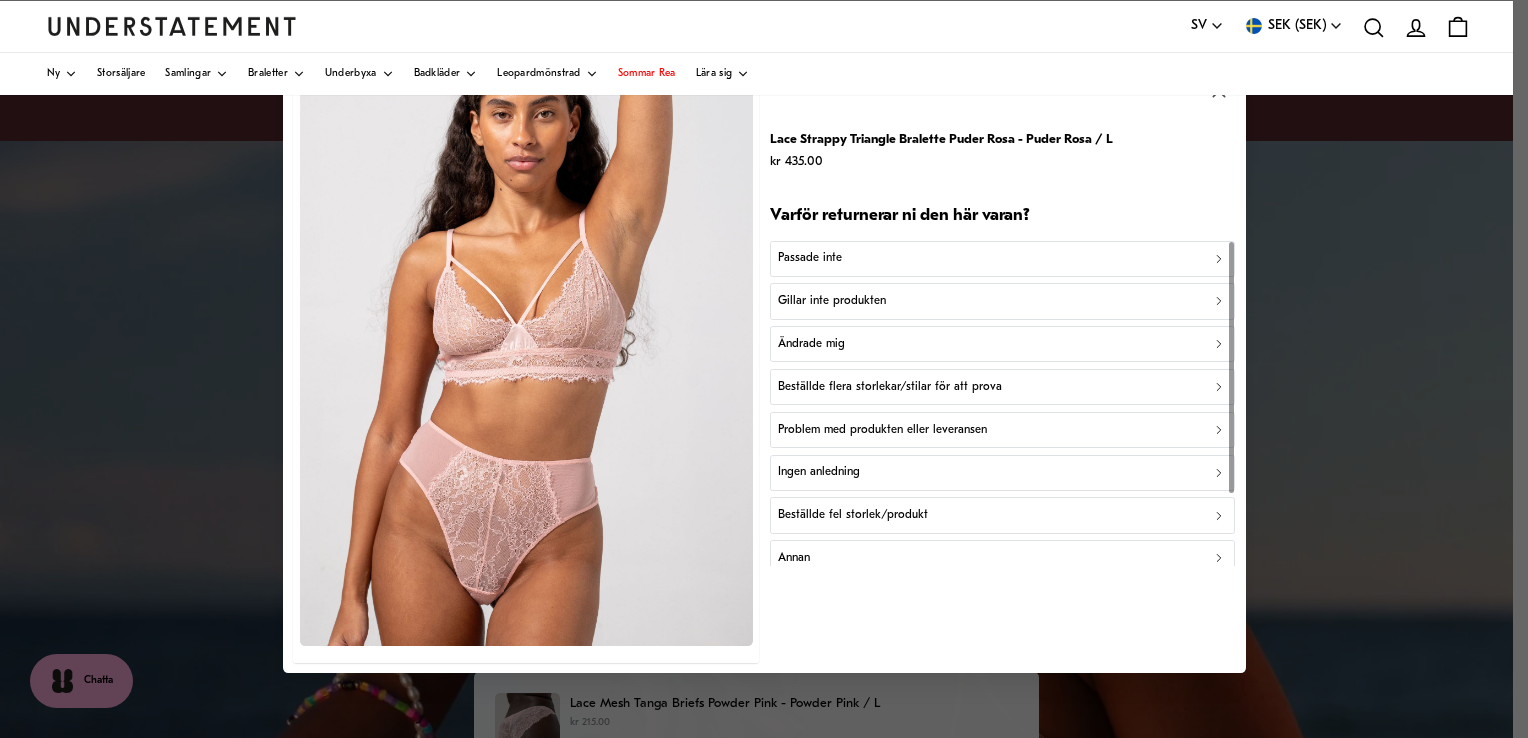 click on "Gillar inte produkten" at bounding box center (1002, 301) 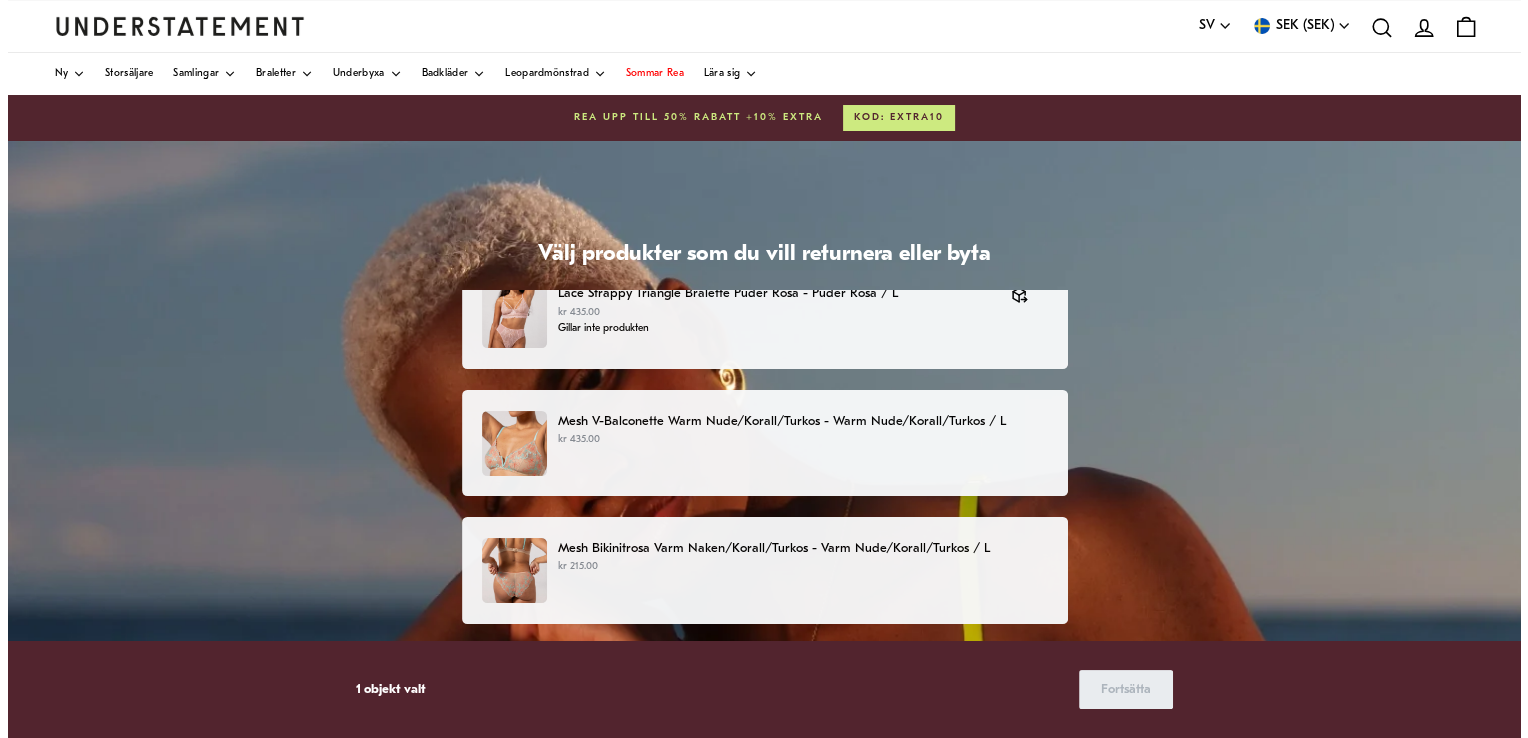 scroll, scrollTop: 0, scrollLeft: 0, axis: both 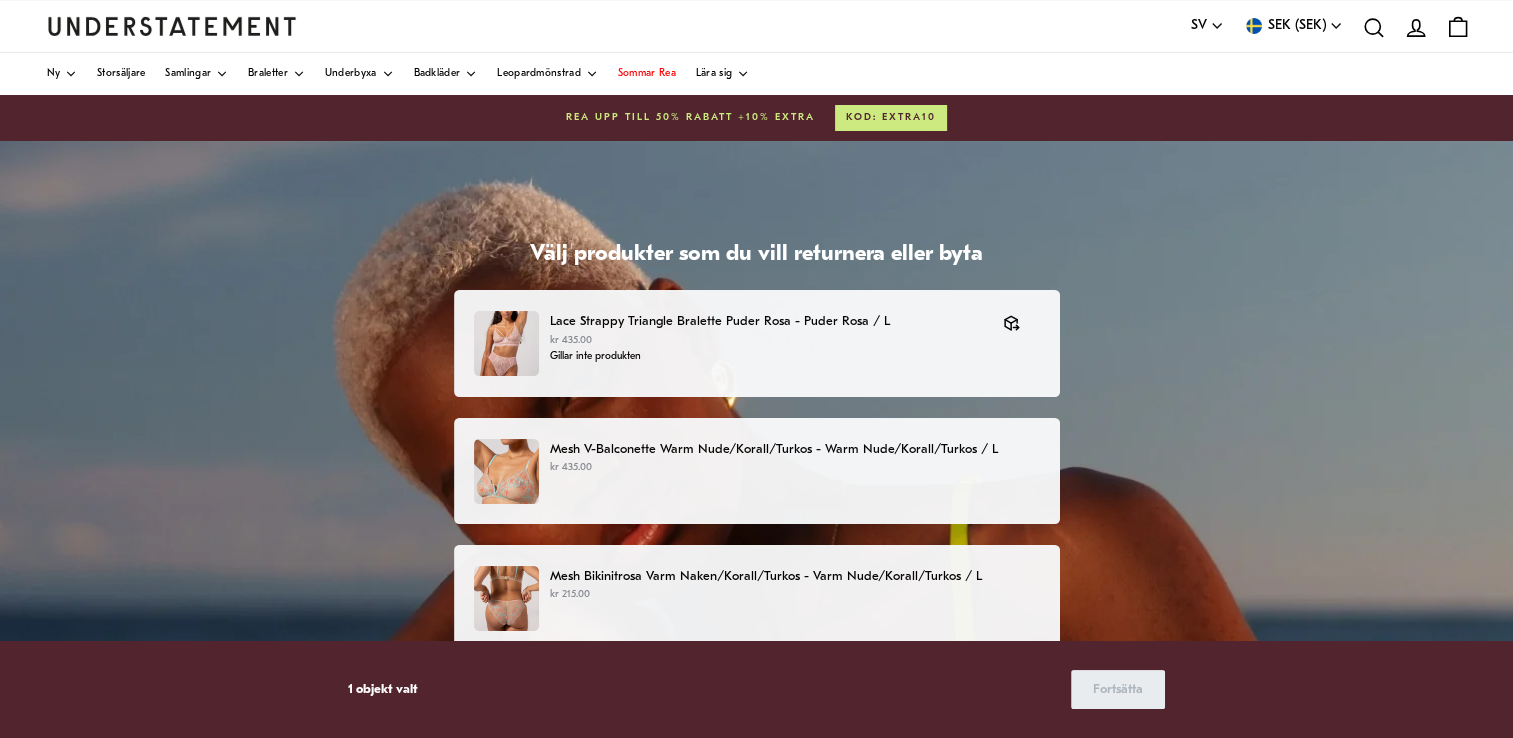 click on "Mesh V-Balconette Warm Nude/Korall/Turkos - Warm Nude/Korall/Turkos / L" at bounding box center [794, 449] 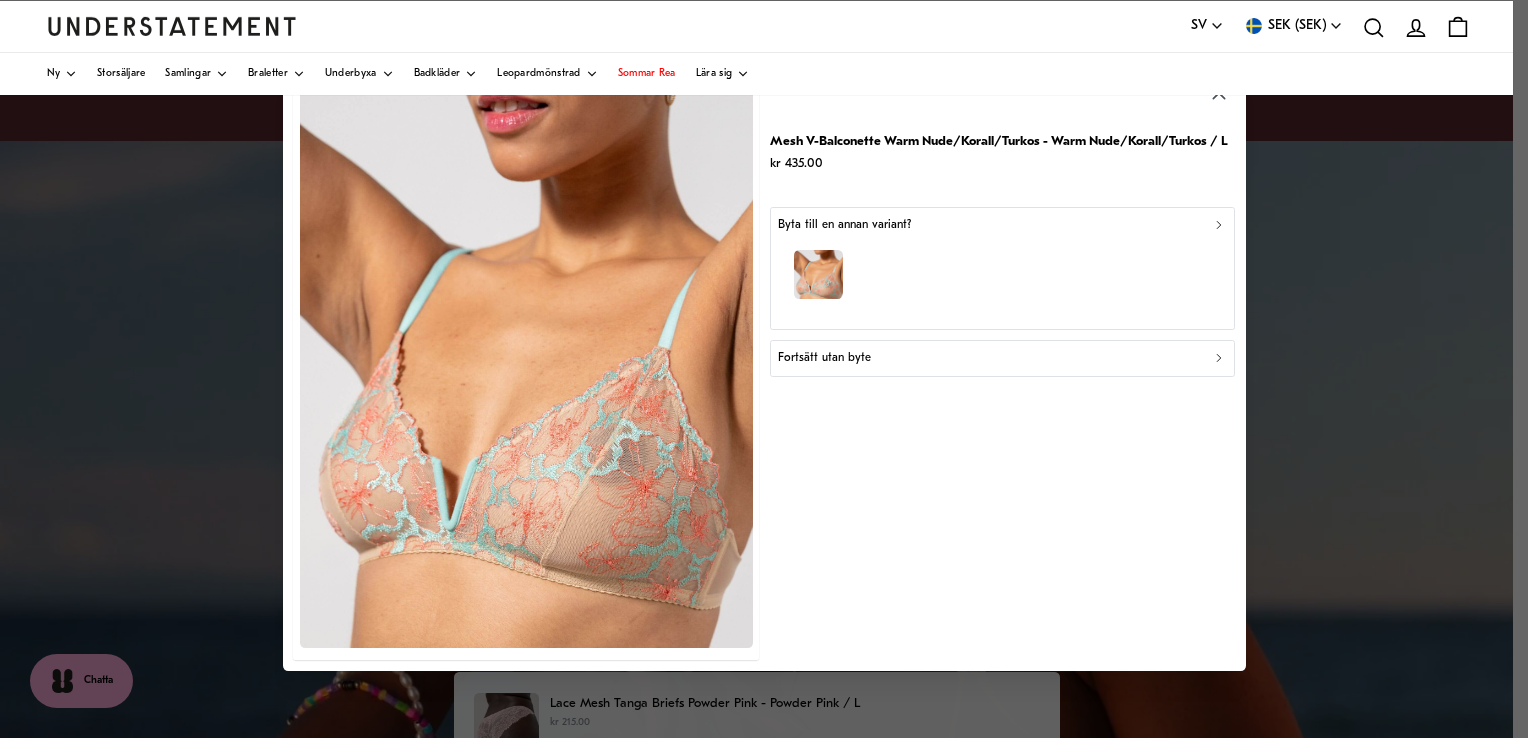 click 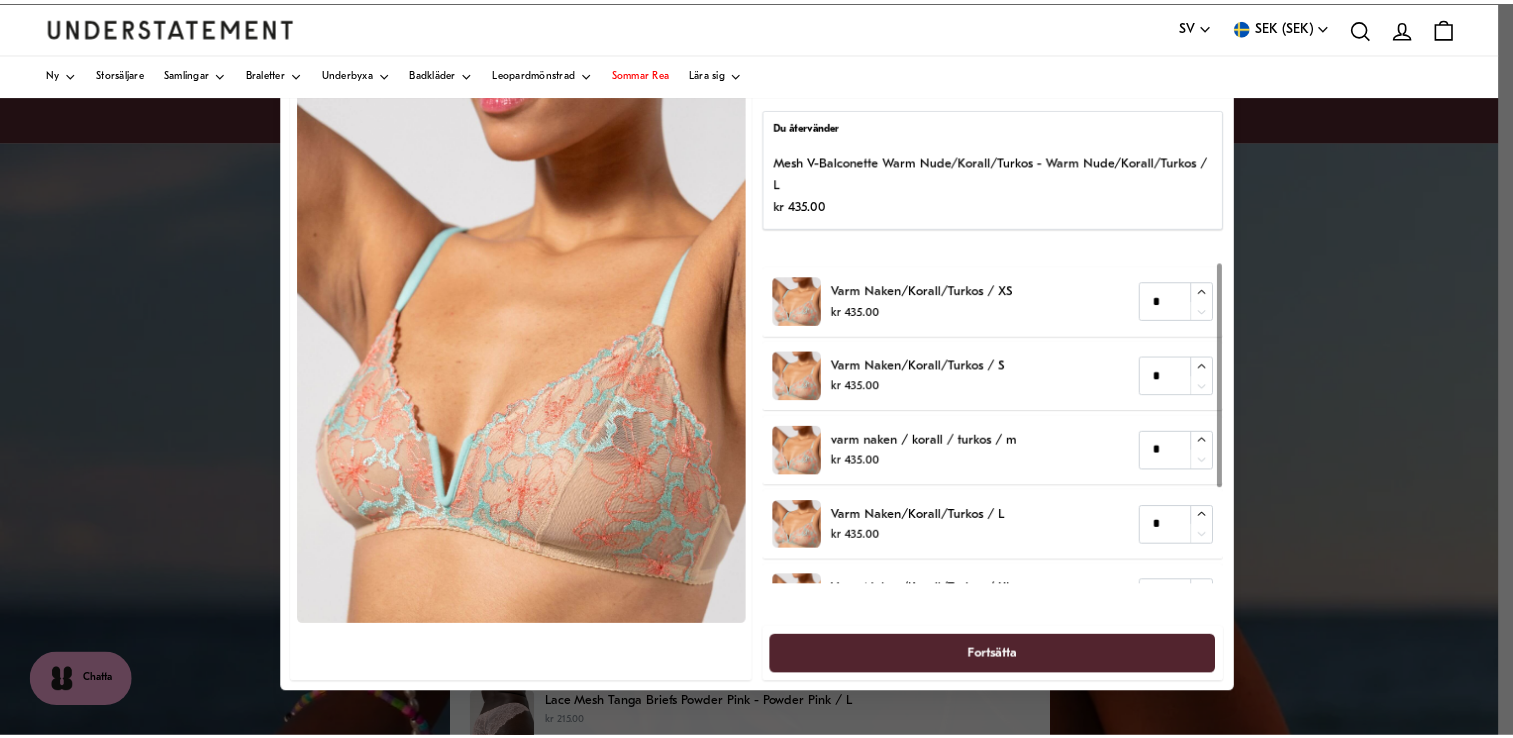scroll, scrollTop: 0, scrollLeft: 0, axis: both 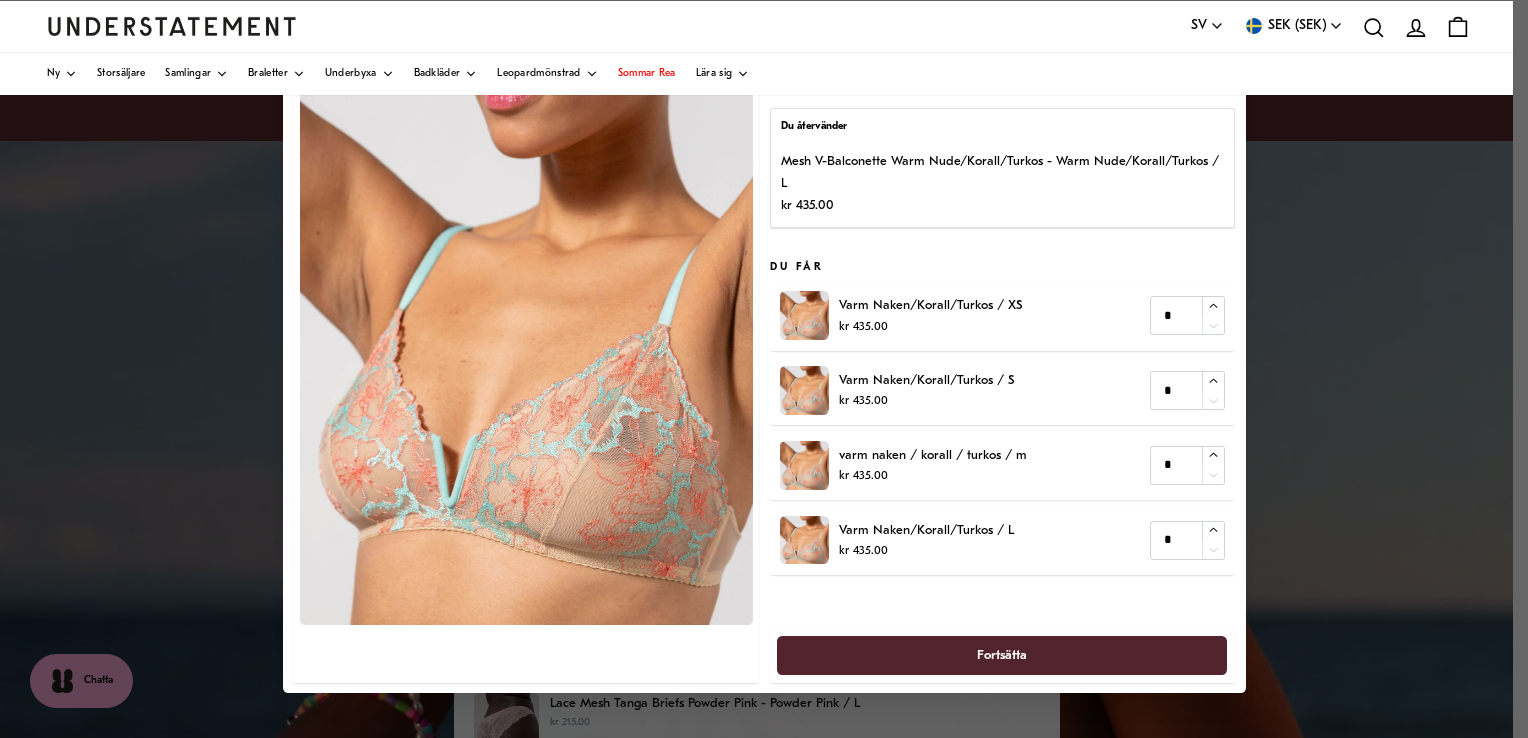 click on "Mesh V-Balconette Warm Nude/Korall/Turkos - Warm Nude/Korall/Turkos / L" at bounding box center (1002, 173) 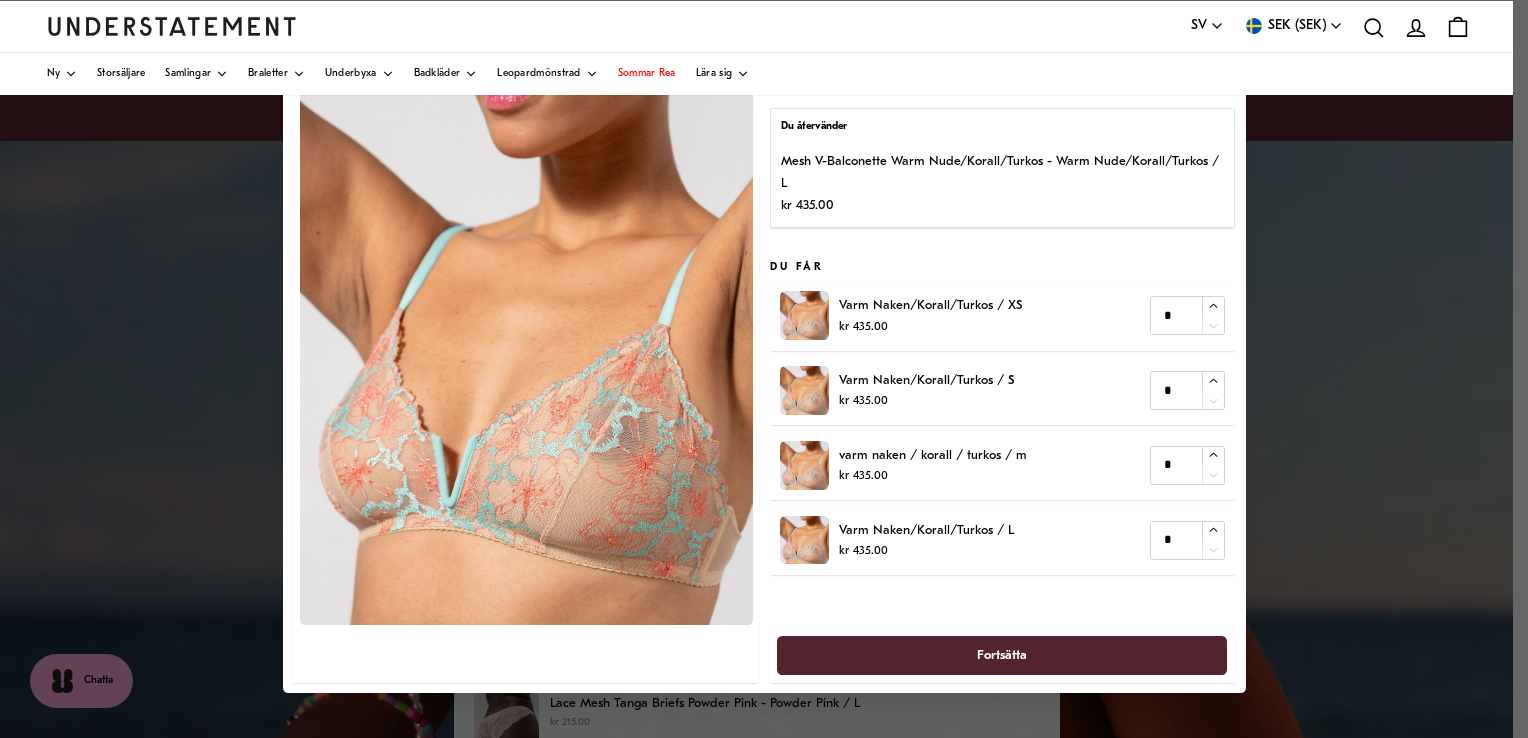 click on "Mesh V-Balconette Warm Nude/Korall/Turkos - Warm Nude/Korall/Turkos / L" at bounding box center [1002, 173] 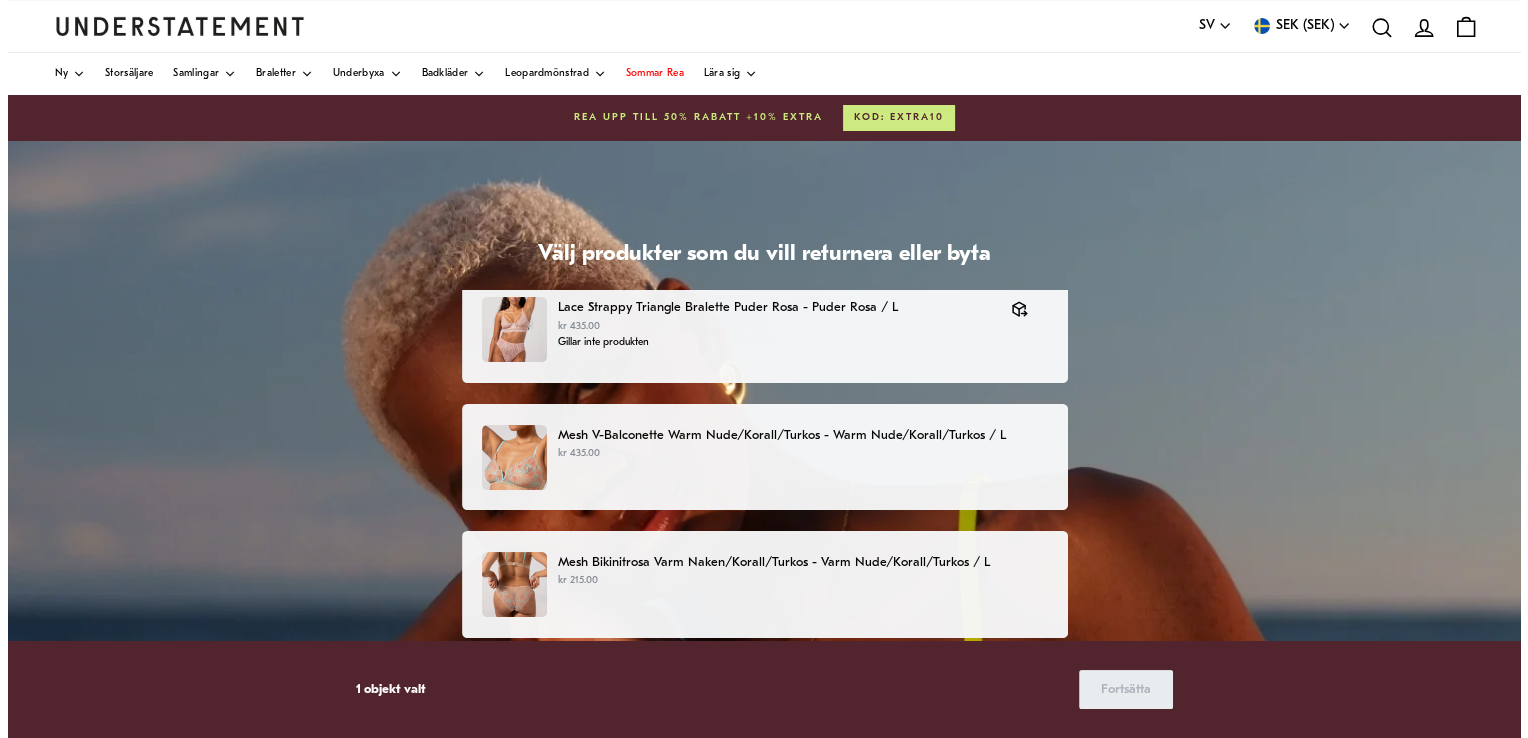 scroll, scrollTop: 0, scrollLeft: 0, axis: both 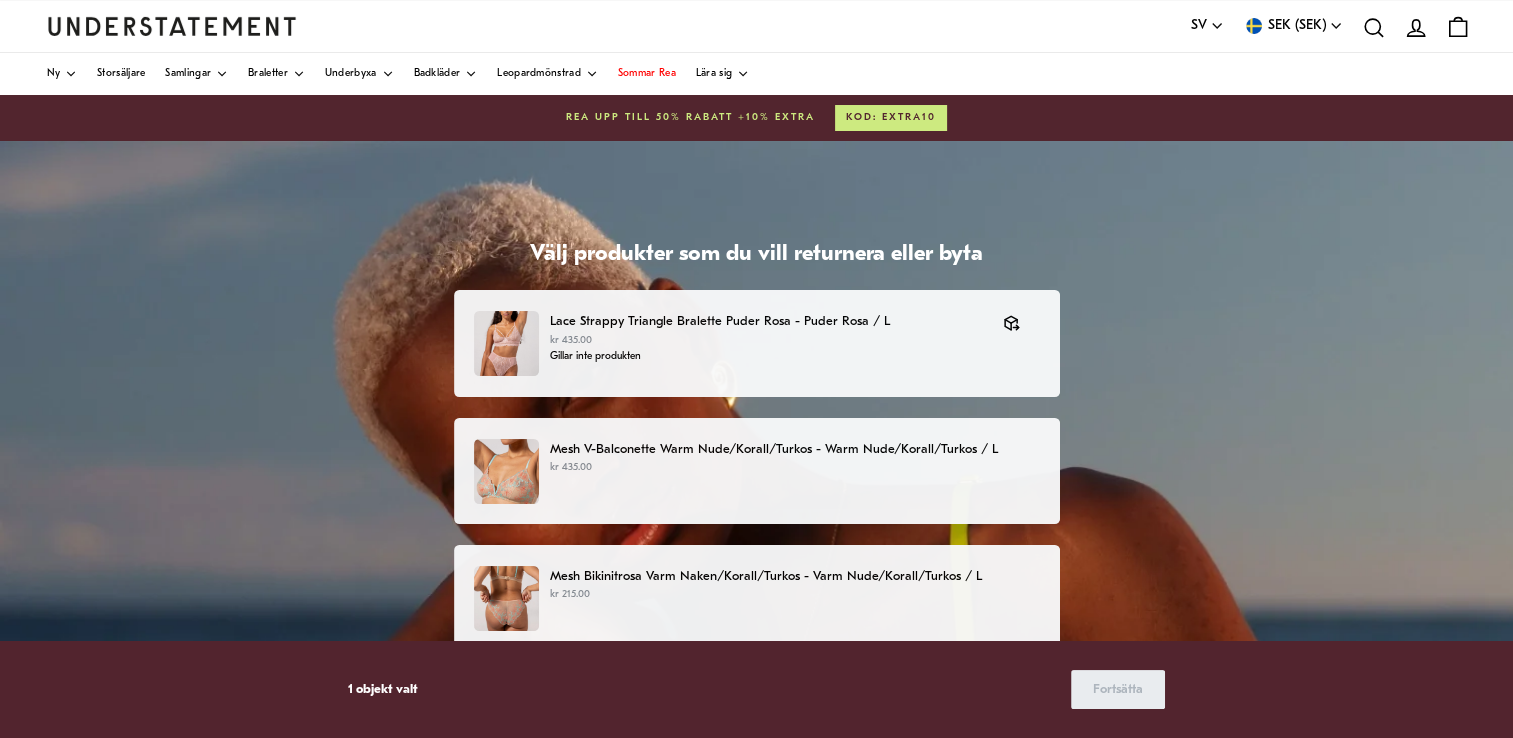 click on "Mesh V-Balconette Warm Nude/Korall/Turkos - Warm Nude/Korall/Turkos / L" at bounding box center [794, 449] 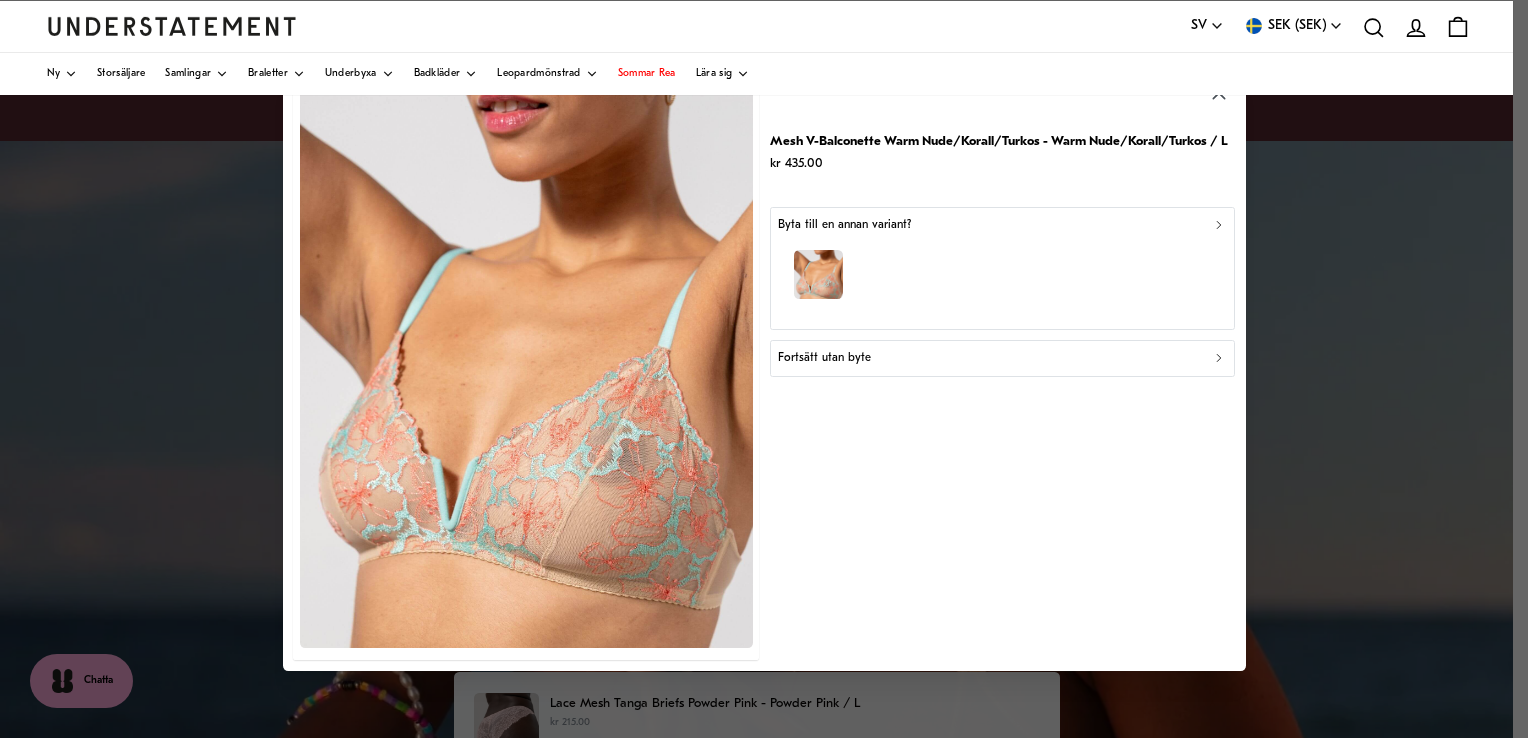 click 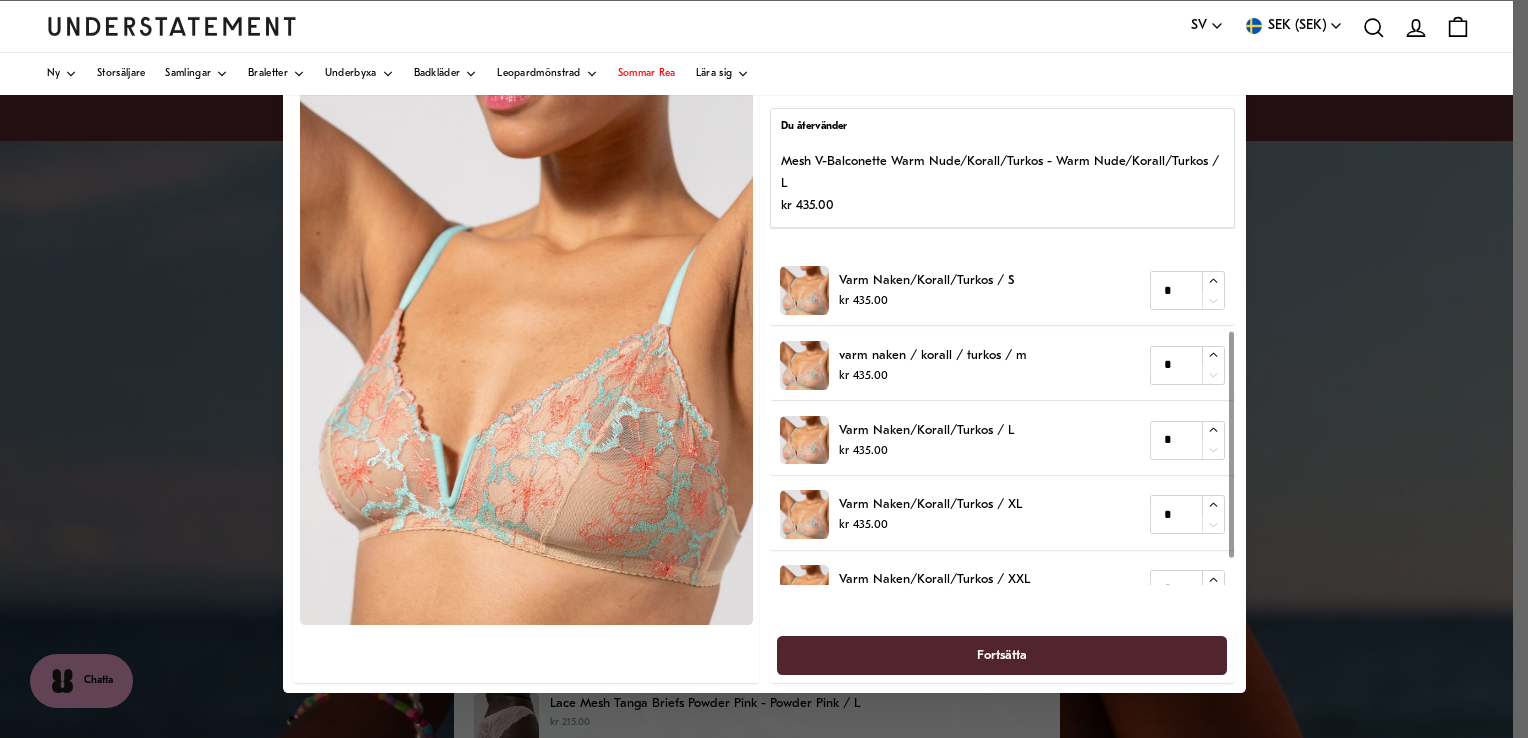 scroll, scrollTop: 139, scrollLeft: 0, axis: vertical 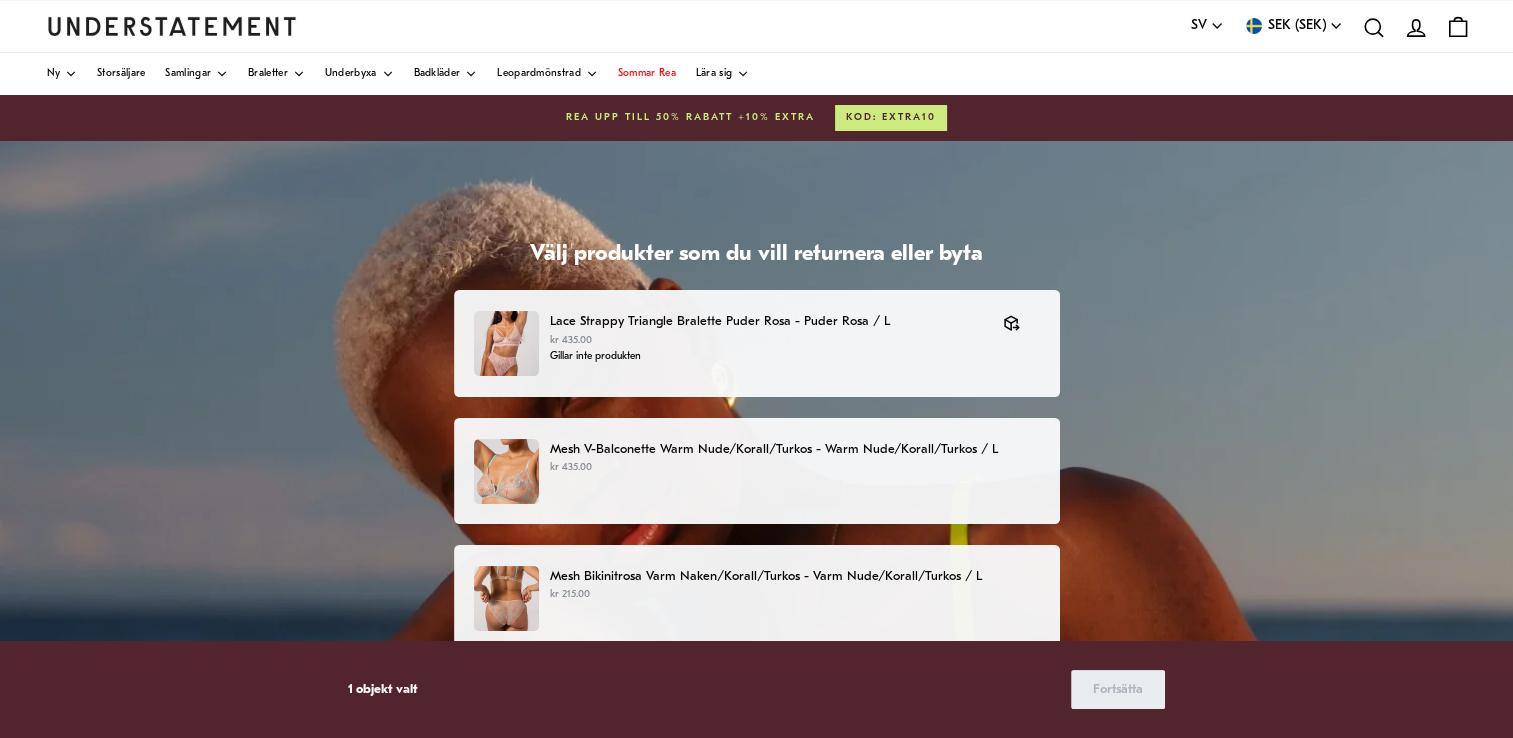 click on "Mesh Bikinitrosa Varm Naken/Korall/Turkos - Varm Nude/Korall/Turkos / L" at bounding box center [794, 576] 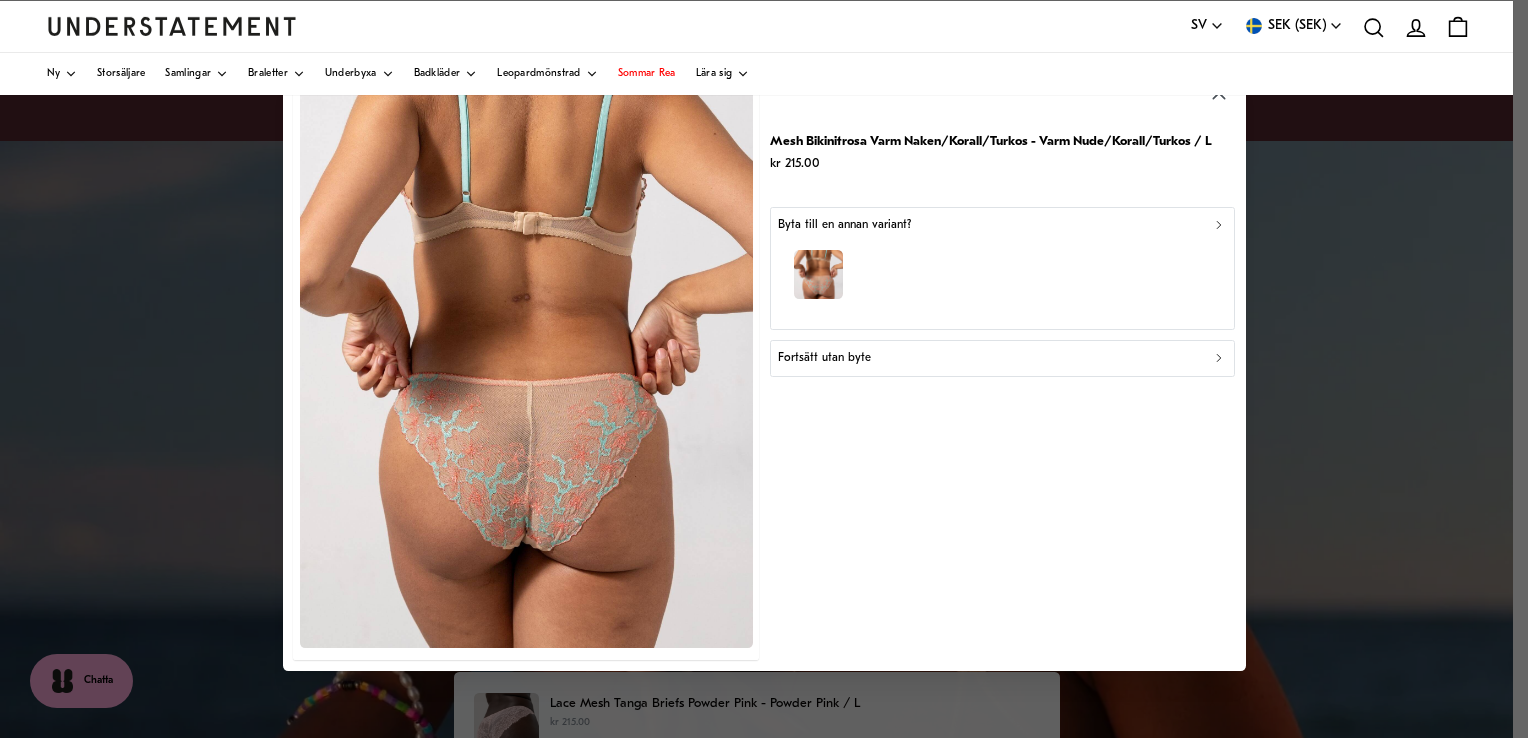 click 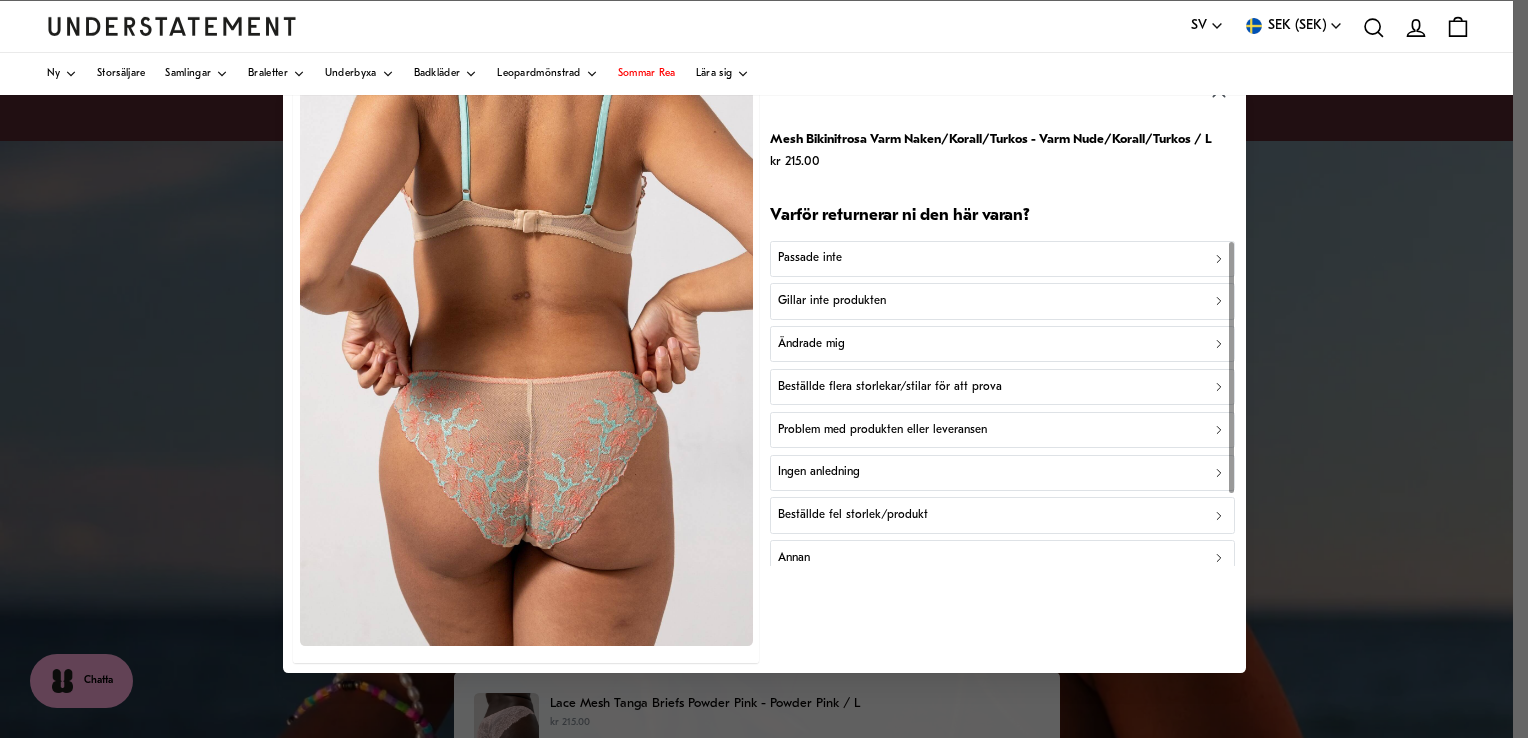 click 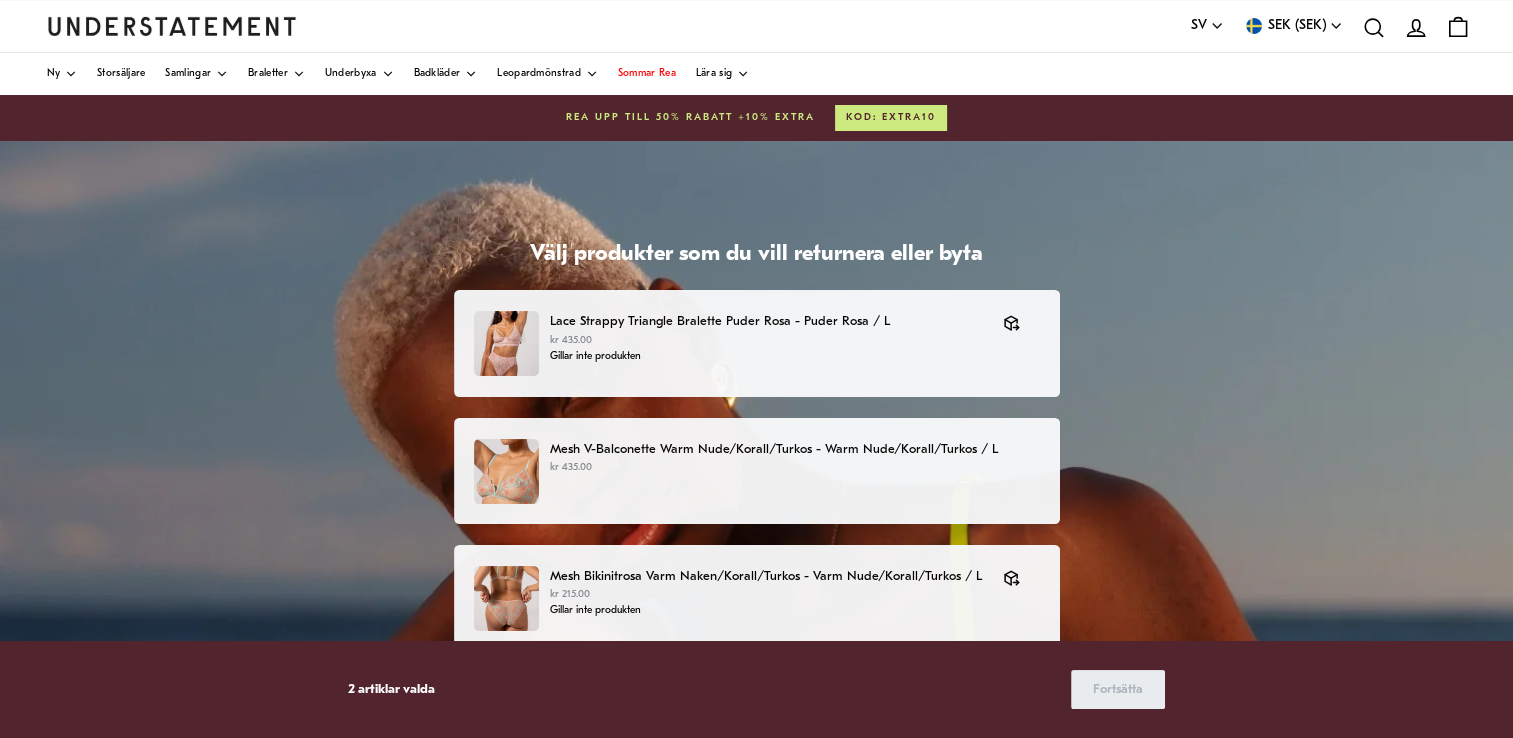 click on "Mesh V-Balconette Warm Nude/Korall/Turkos - Warm Nude/Korall/Turkos / L" at bounding box center [794, 449] 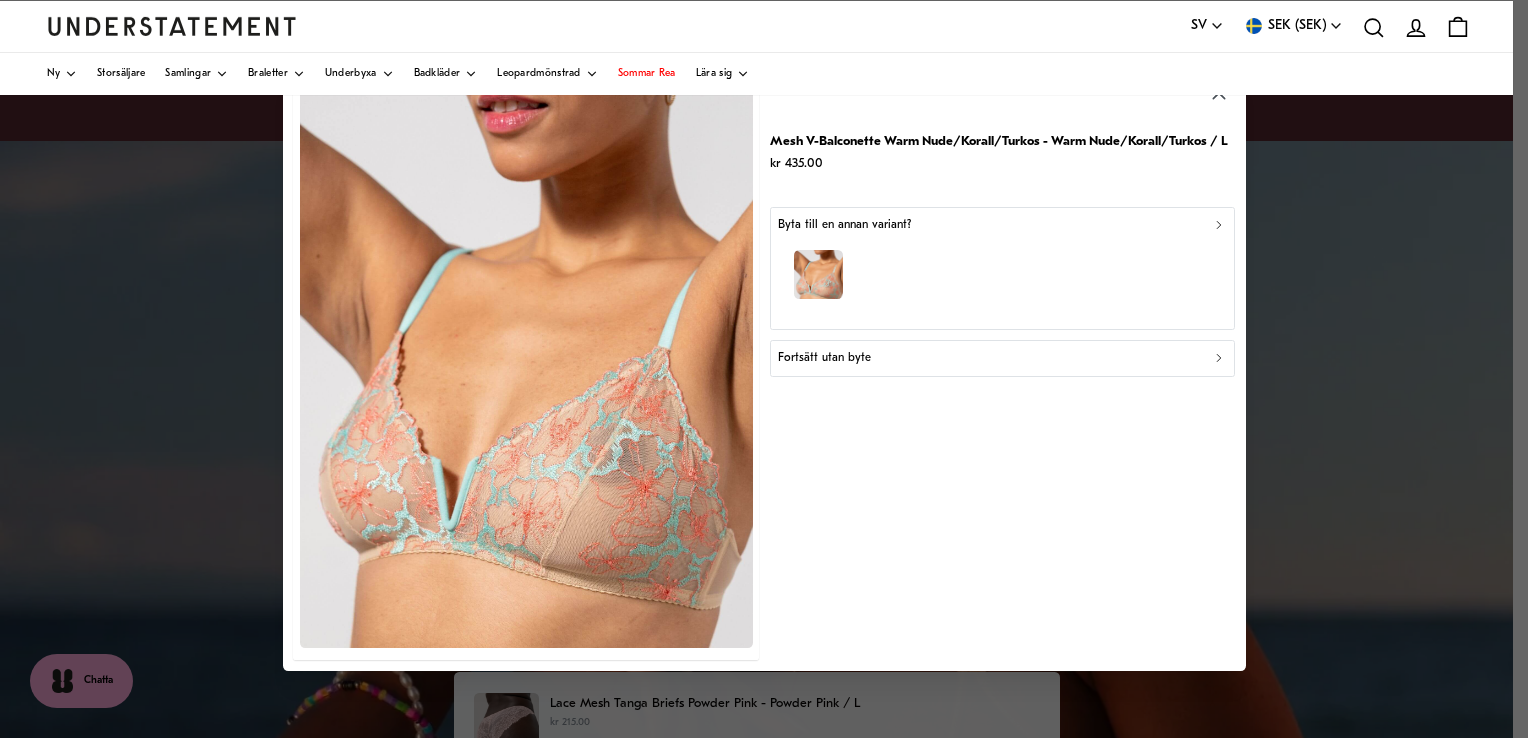click 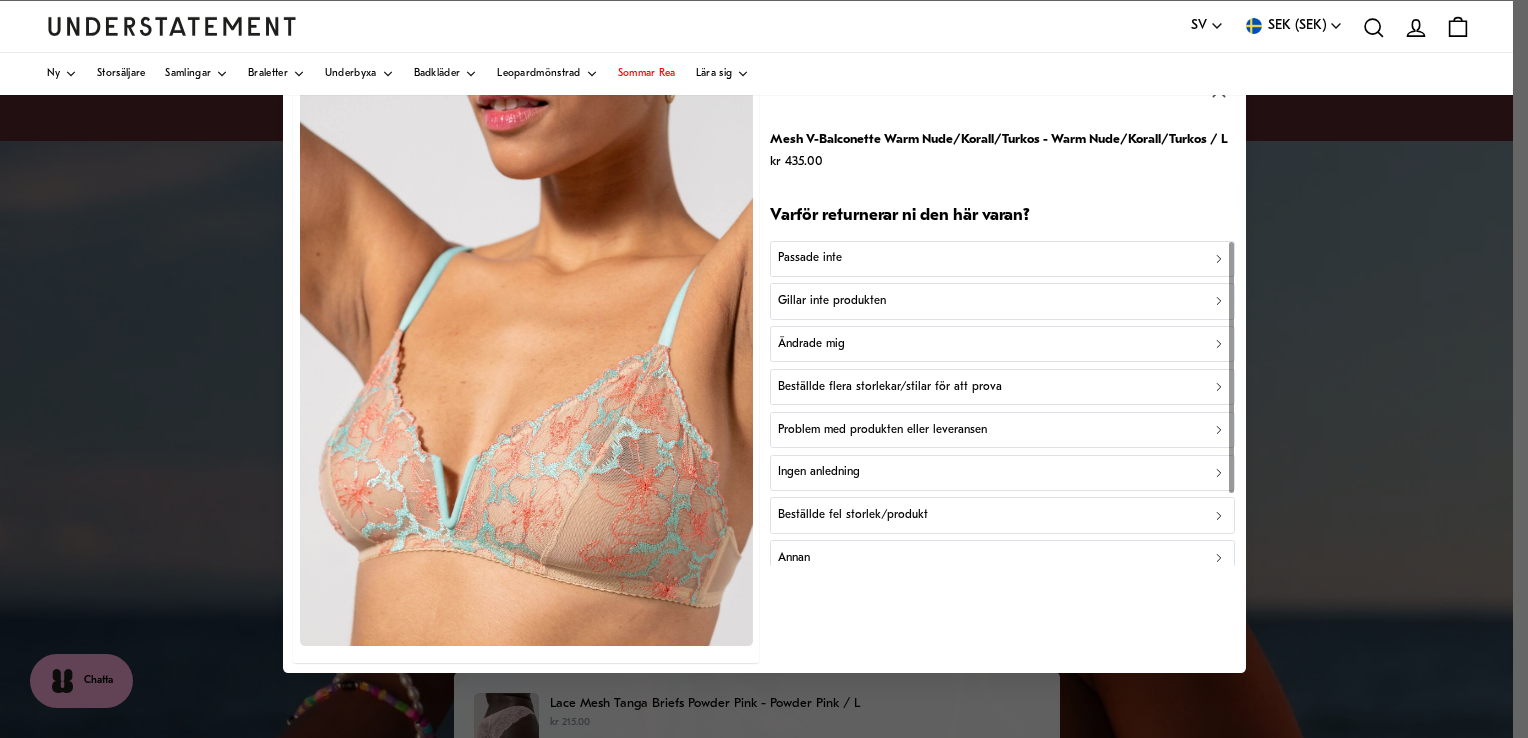 click on "Gillar inte produkten" at bounding box center [1002, 301] 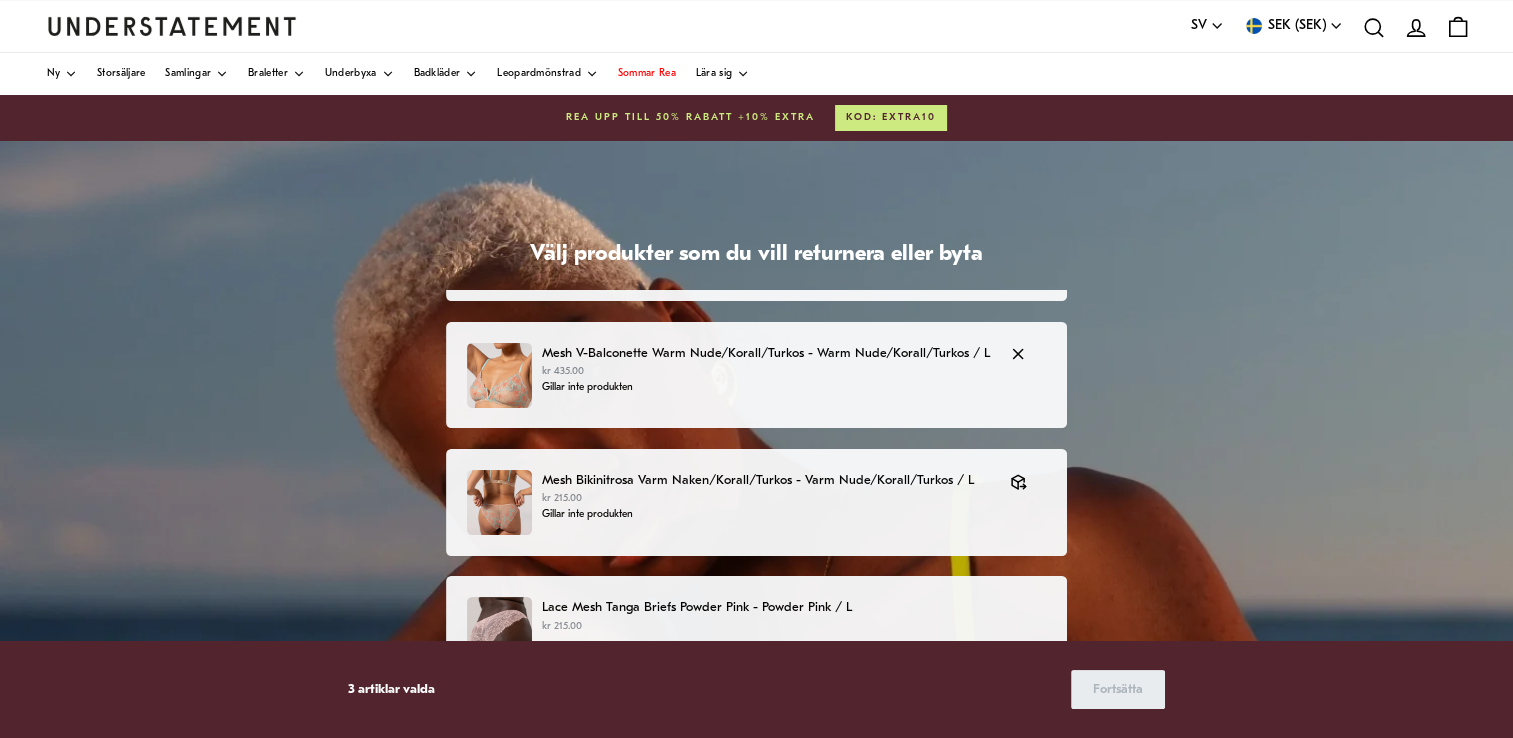 scroll, scrollTop: 266, scrollLeft: 0, axis: vertical 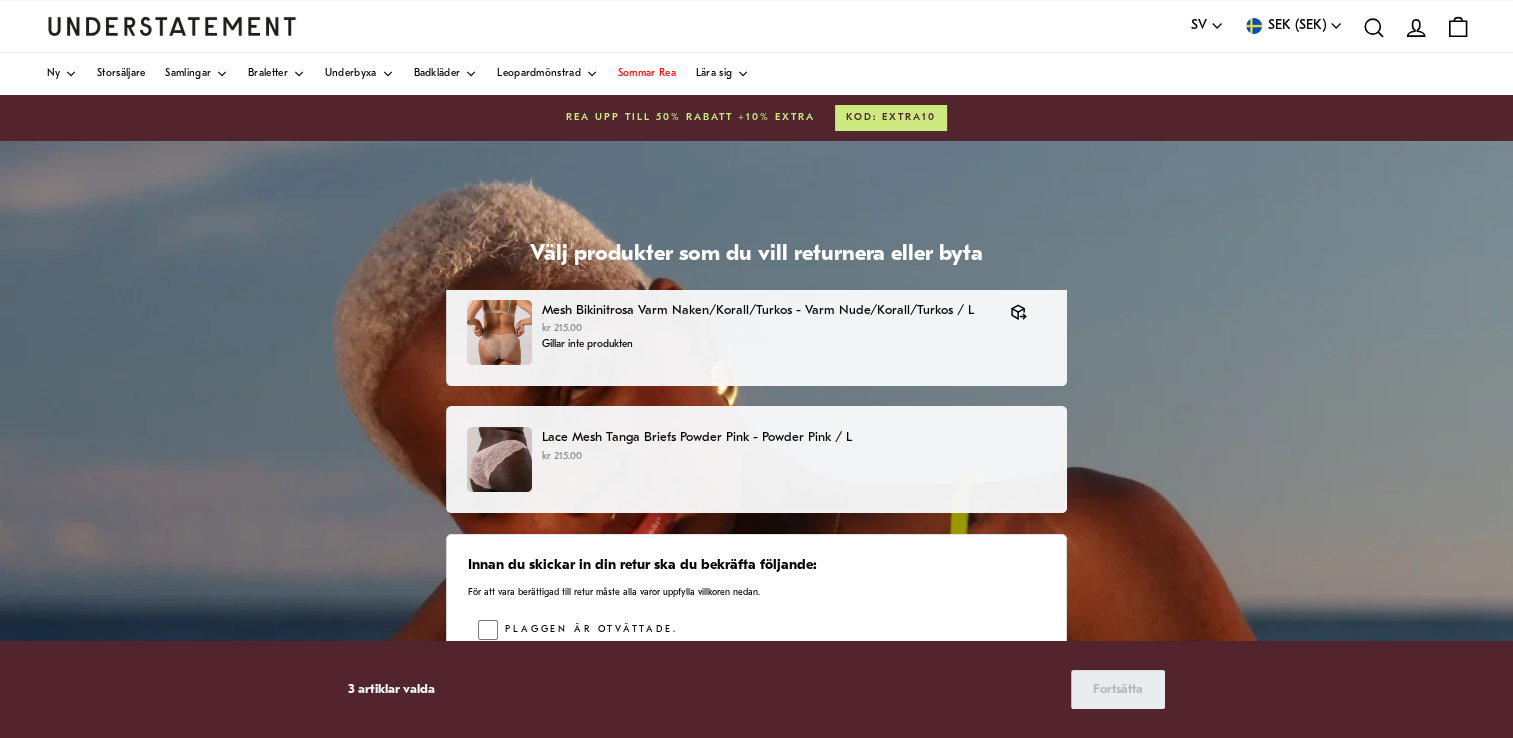 click on "Lace Mesh Tanga Briefs Powder Pink - Powder Pink / L" at bounding box center [794, 437] 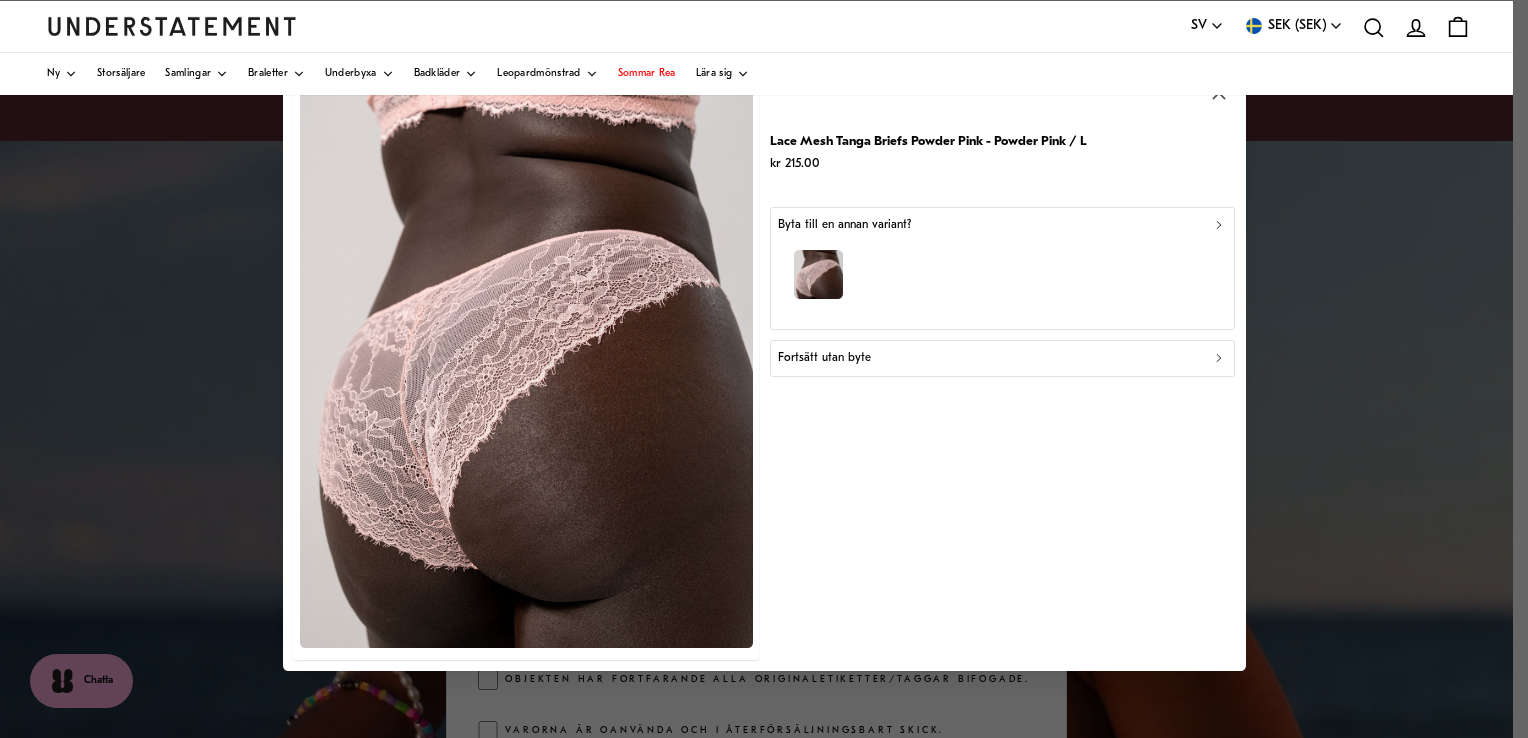 click 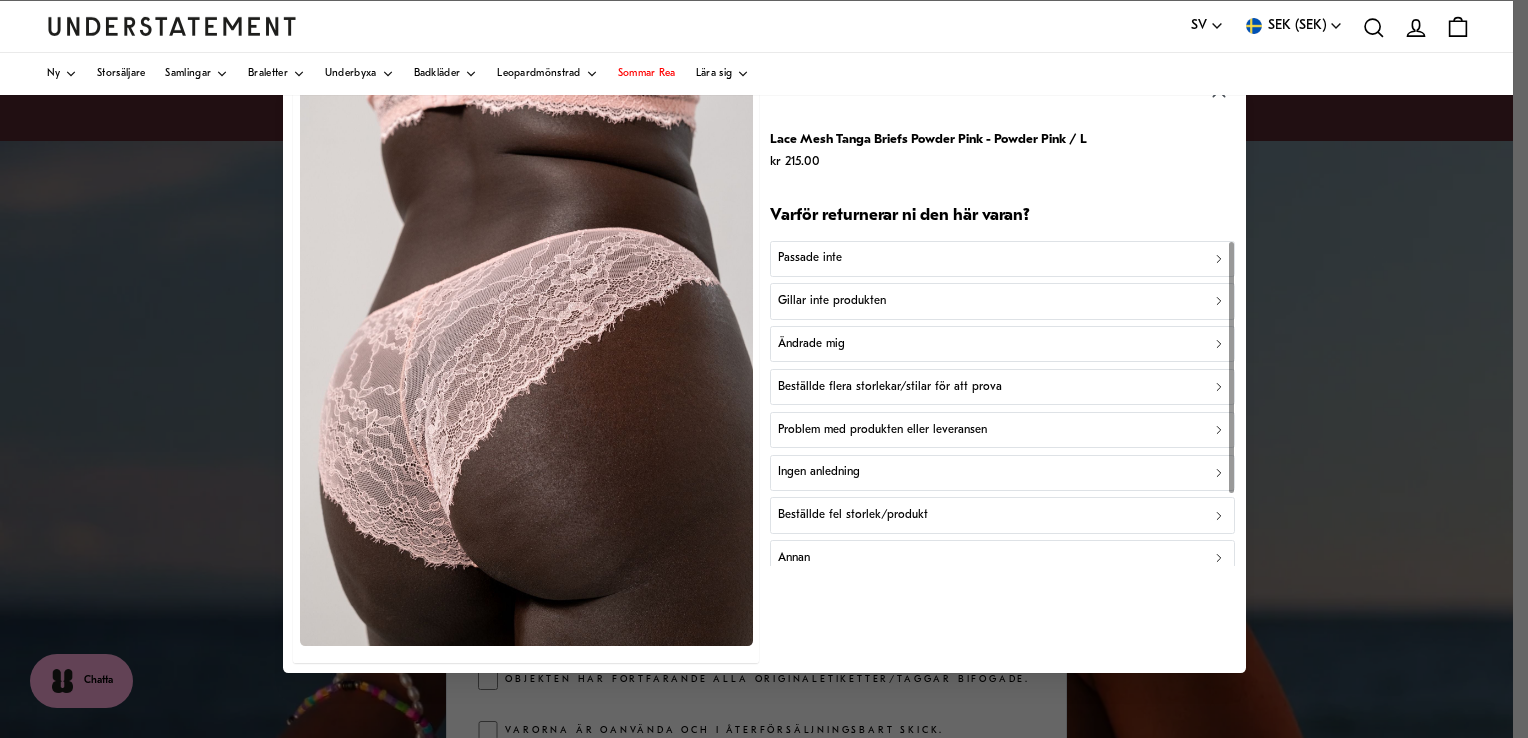 click on "Gillar inte produkten" at bounding box center [1002, 301] 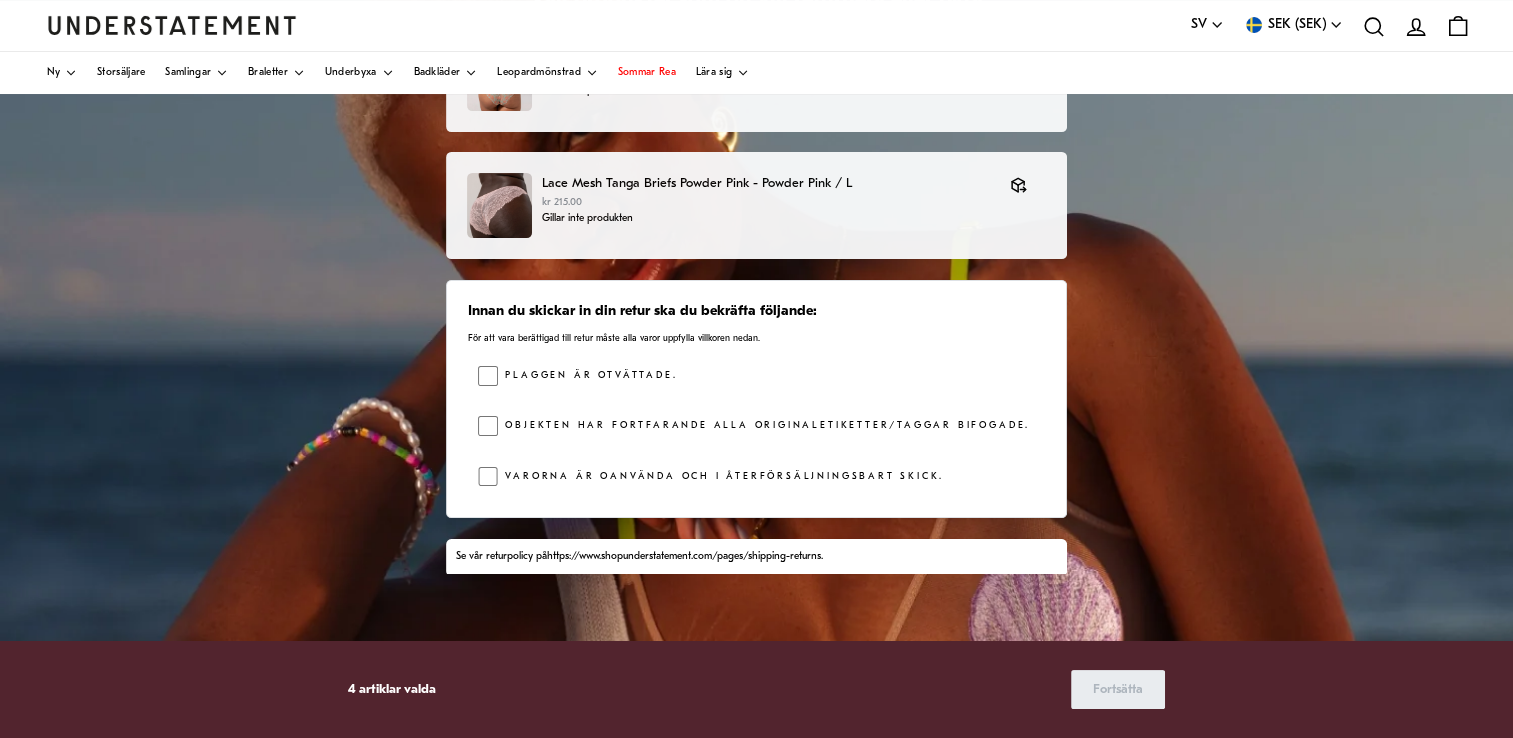 scroll, scrollTop: 300, scrollLeft: 0, axis: vertical 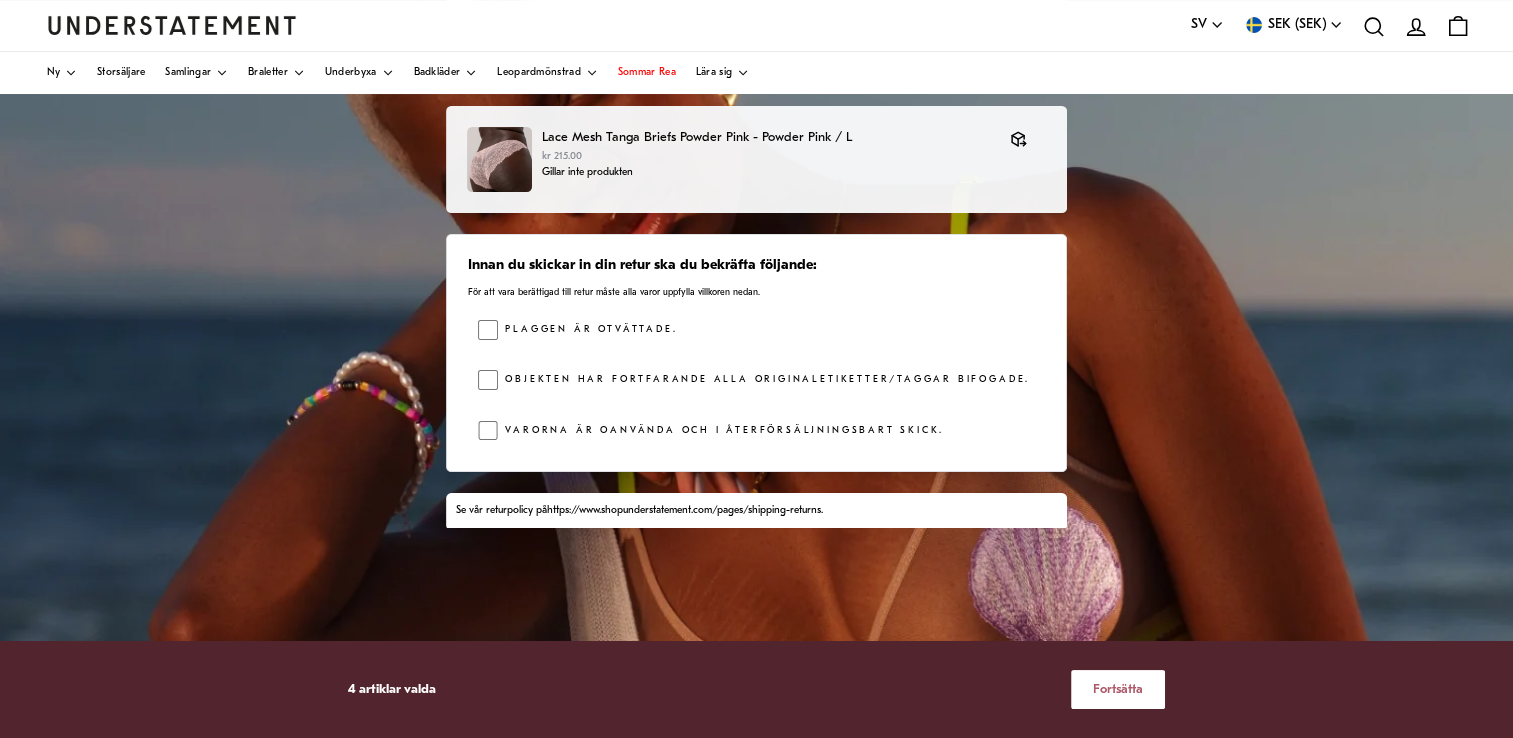 click on "Fortsätta" at bounding box center (1118, 689) 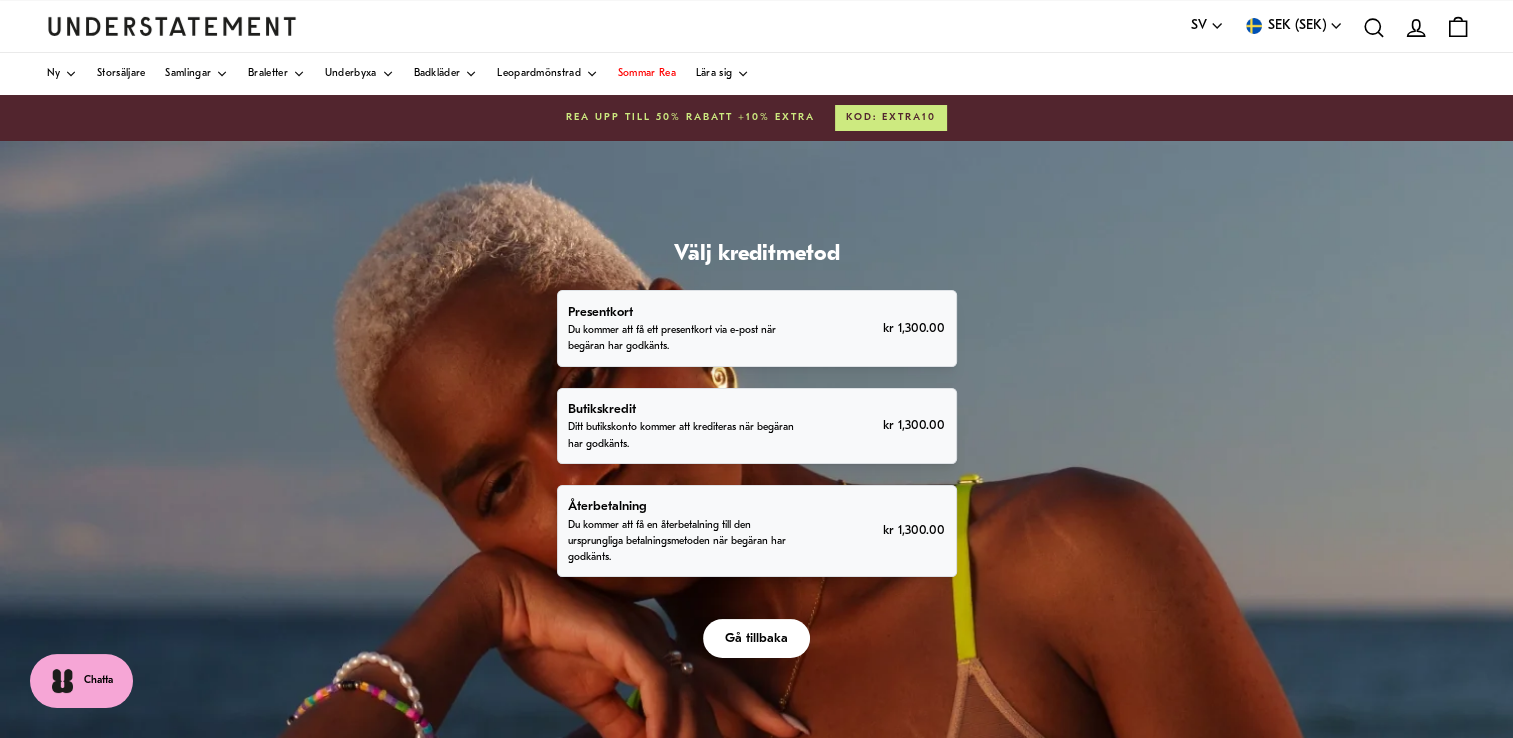 click on "Ditt butikskonto kommer att krediteras när begäran har godkänts." at bounding box center (684, 436) 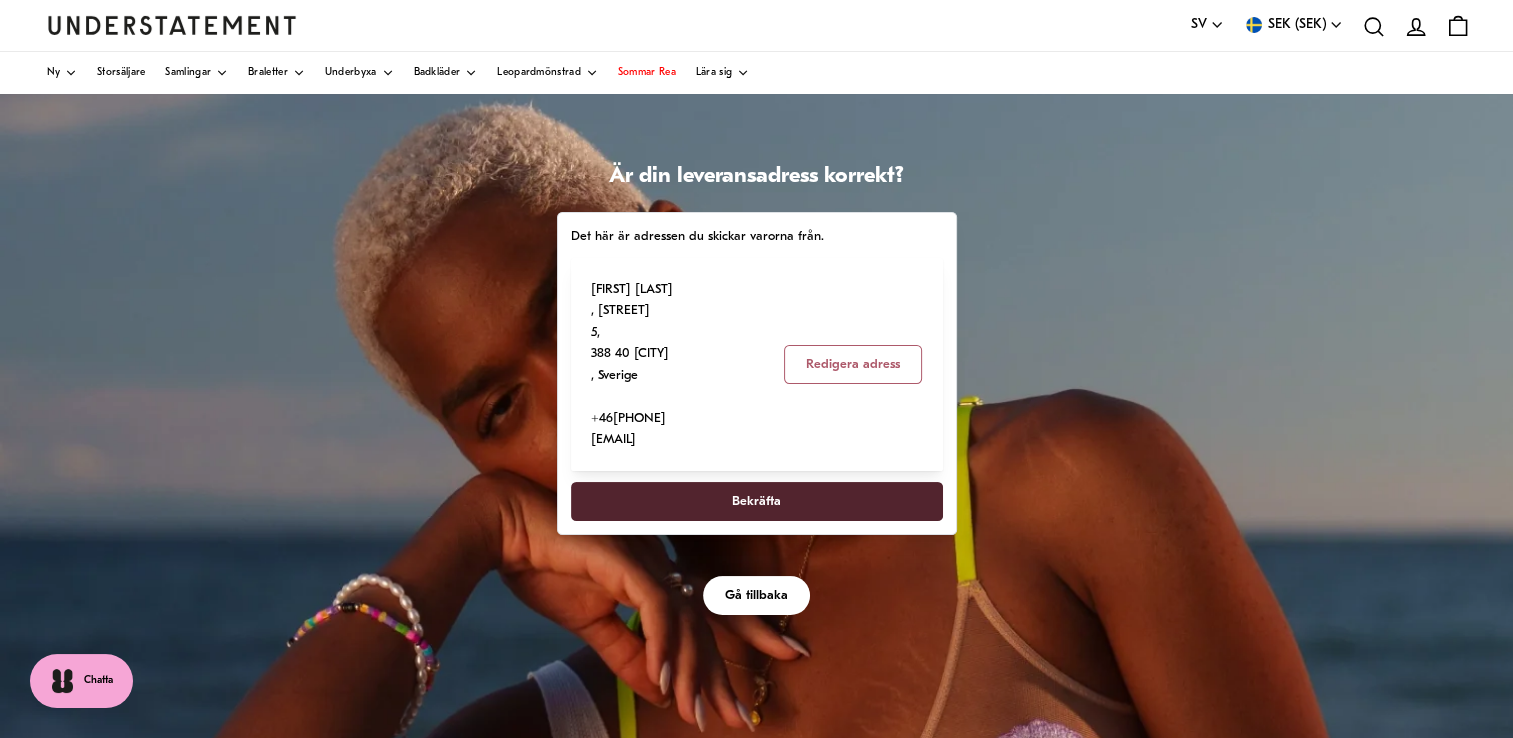 scroll, scrollTop: 100, scrollLeft: 0, axis: vertical 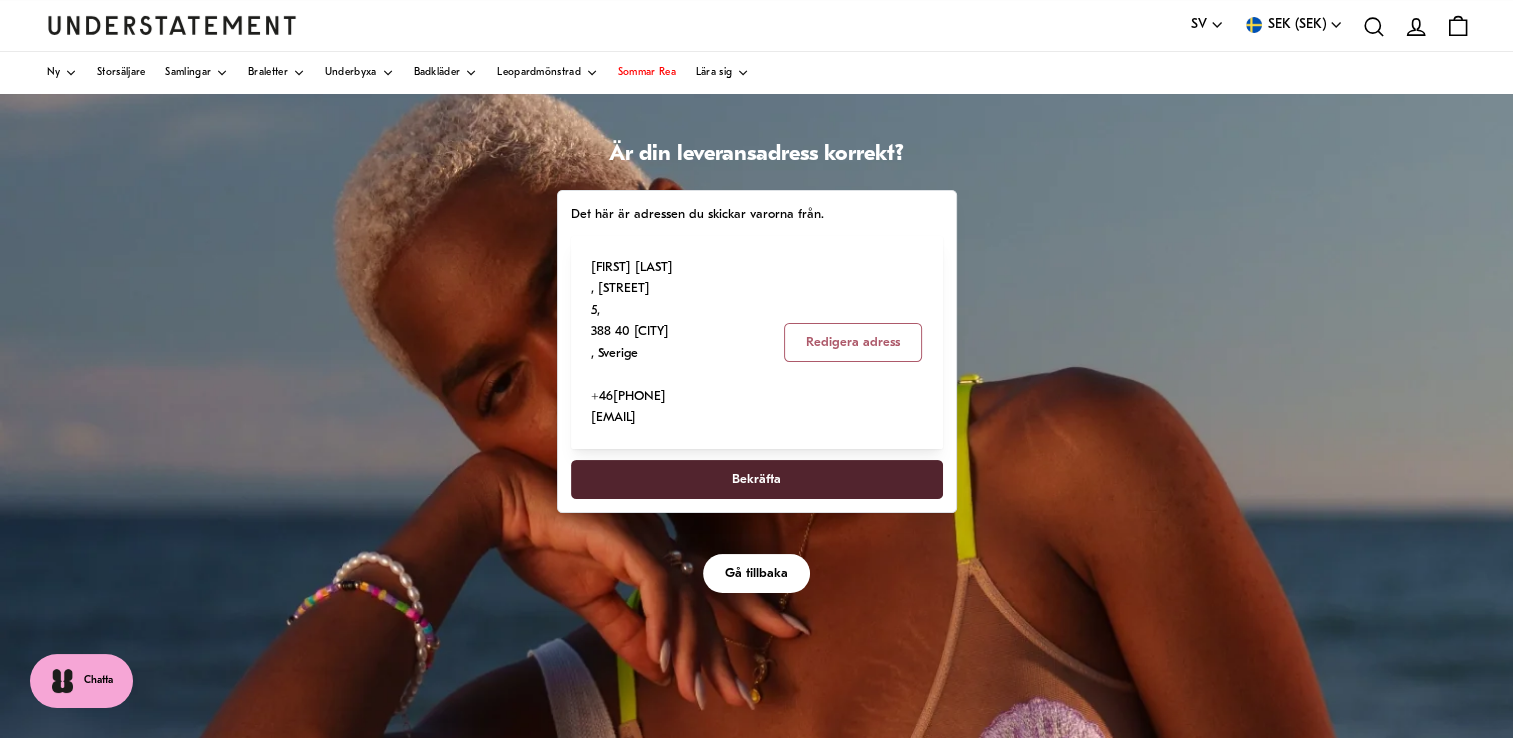 click on "Bekräfta" at bounding box center [756, 479] 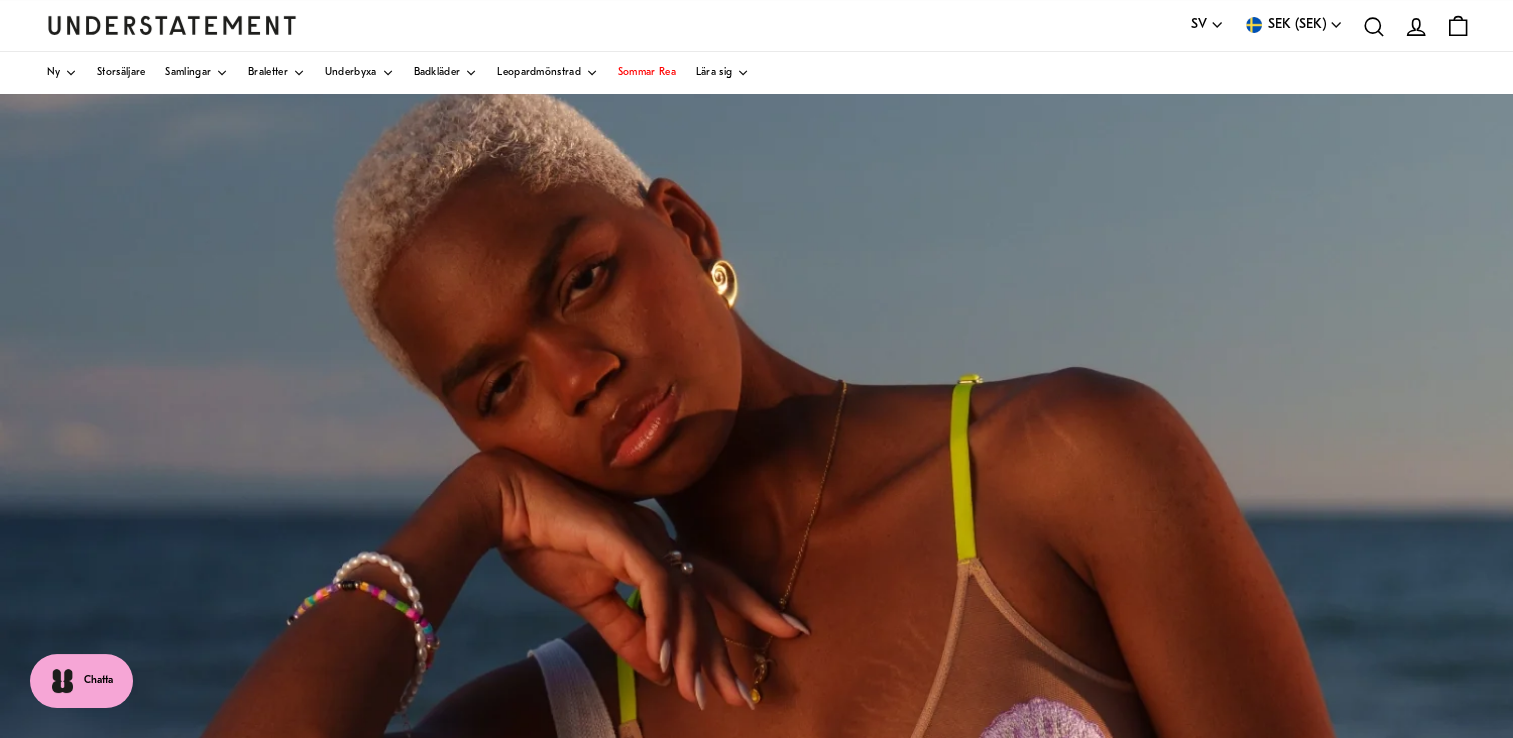 scroll, scrollTop: 0, scrollLeft: 0, axis: both 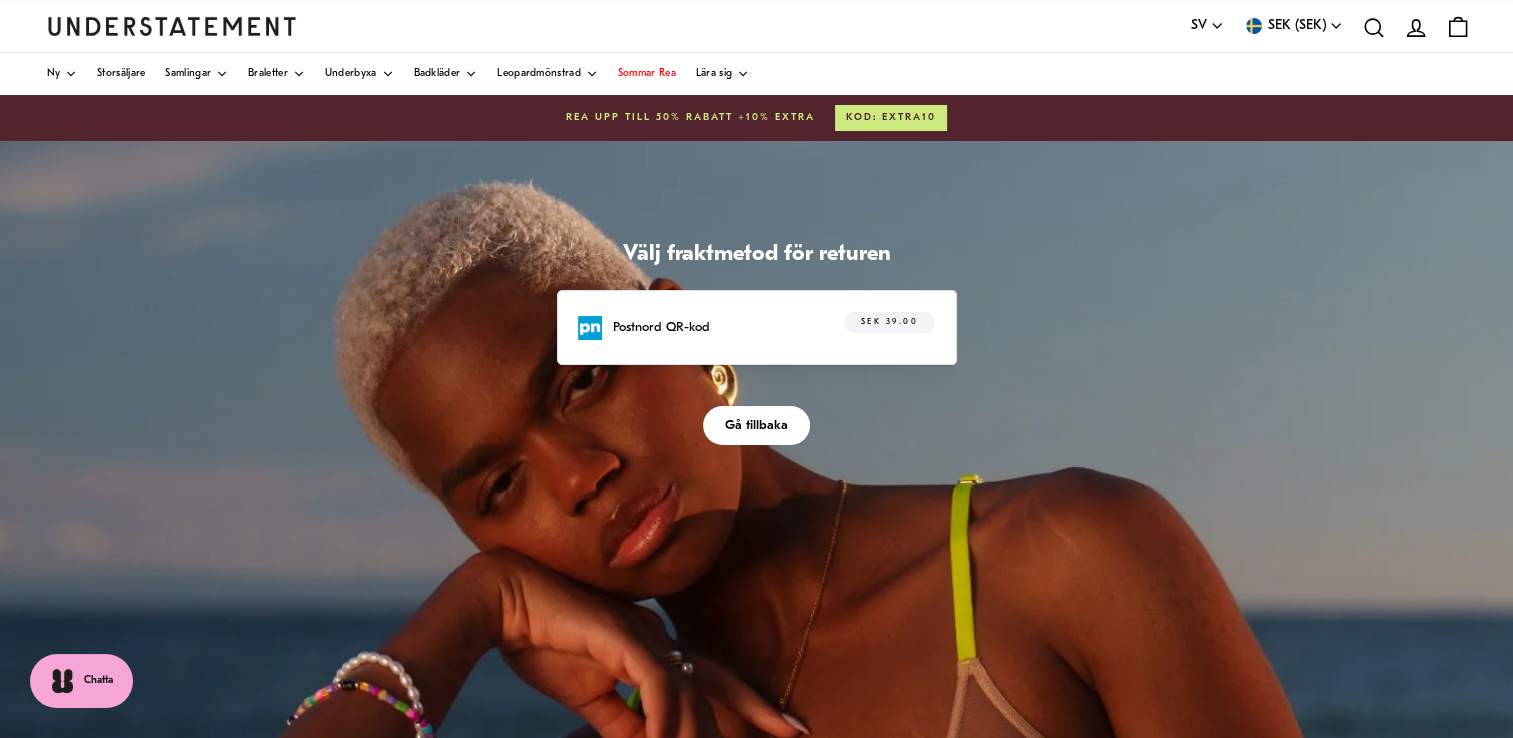 click on "Postnord QR-kod" at bounding box center (661, 327) 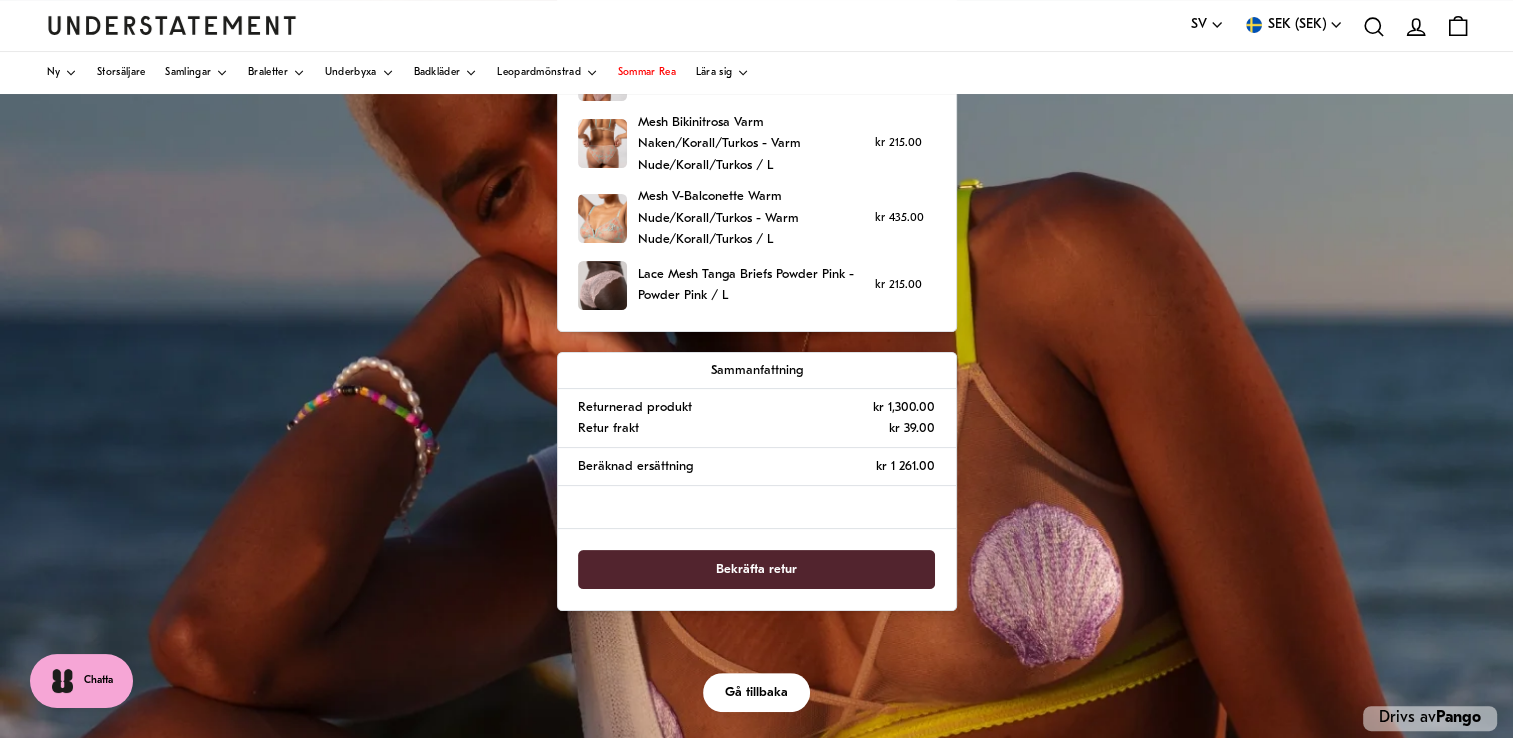 scroll, scrollTop: 300, scrollLeft: 0, axis: vertical 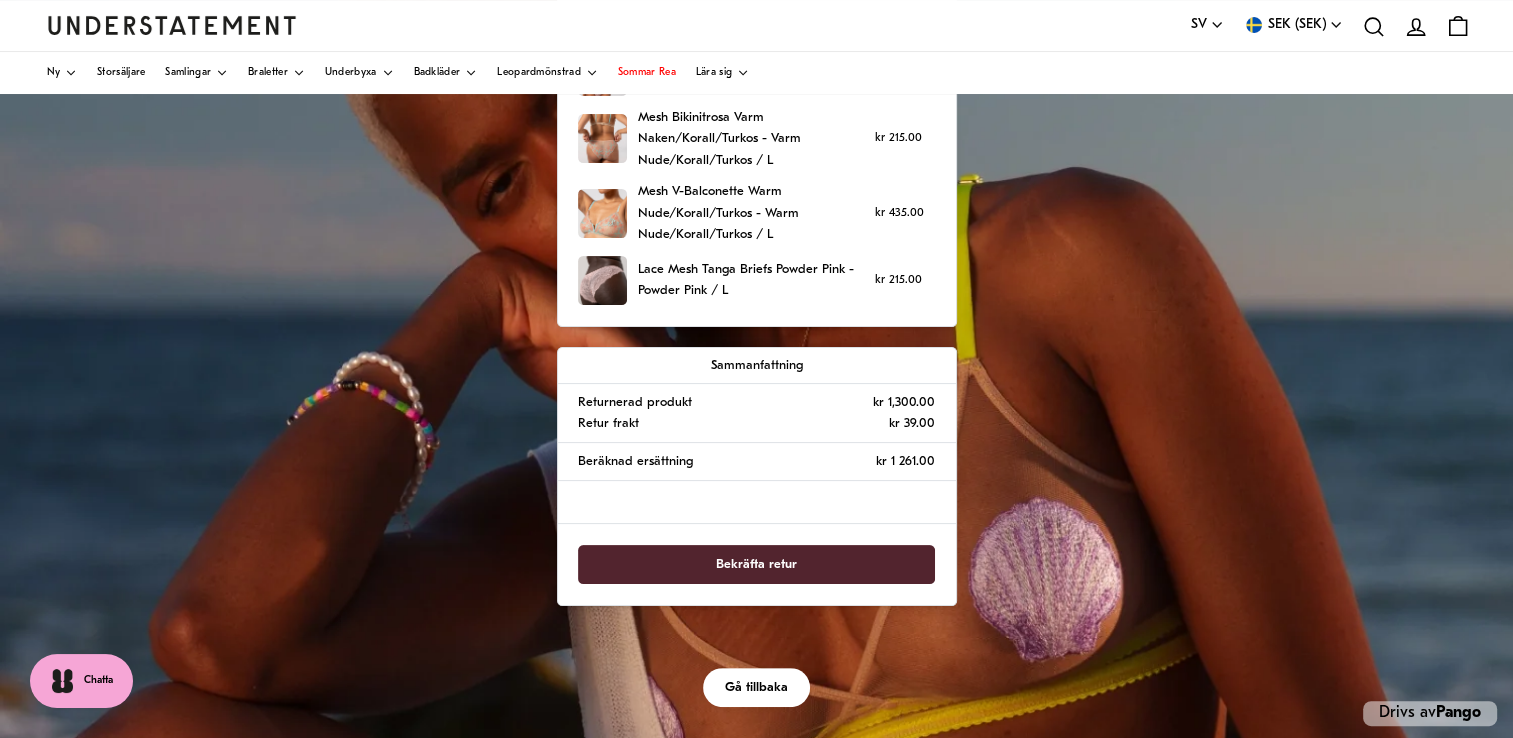 click on "Bekräfta retur" at bounding box center [756, 564] 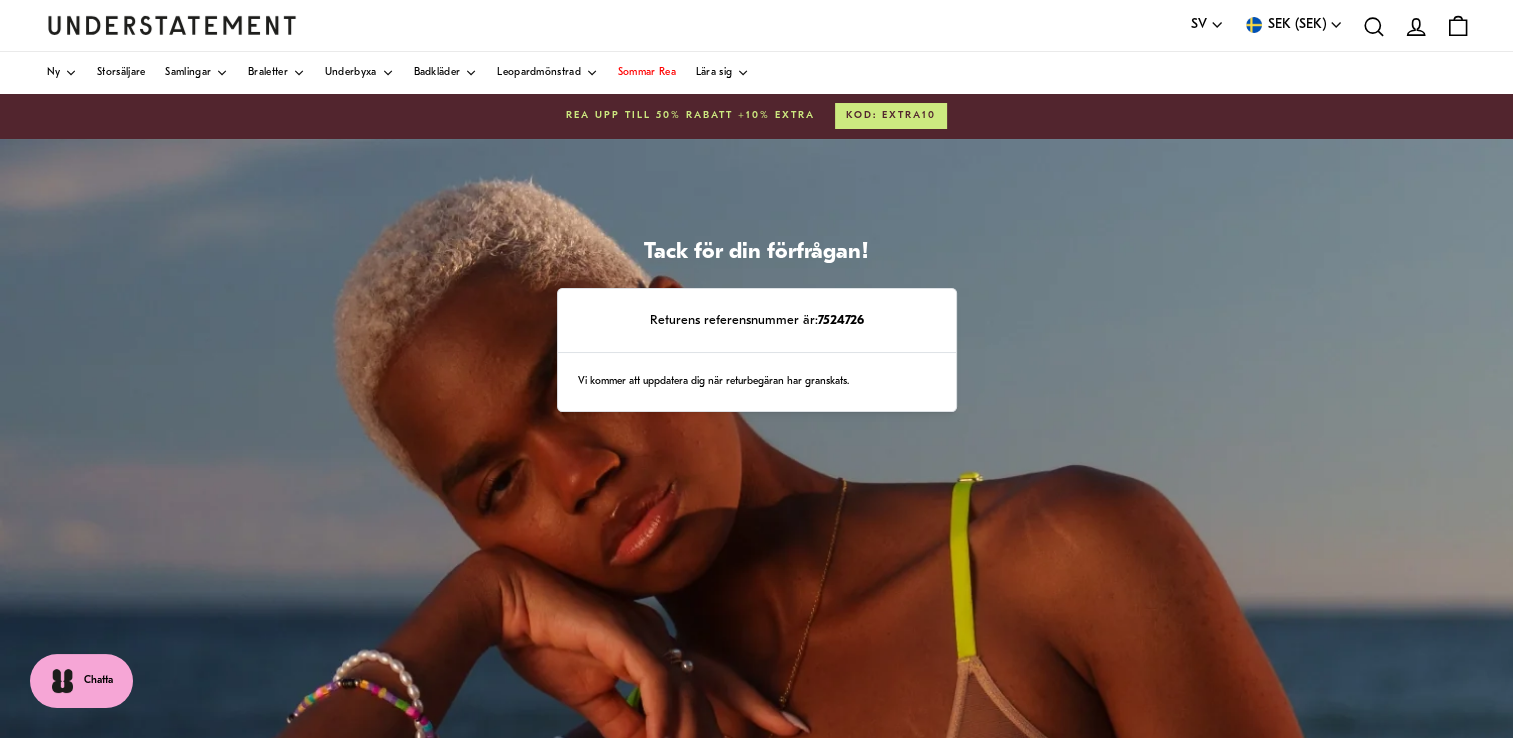 scroll, scrollTop: 0, scrollLeft: 0, axis: both 